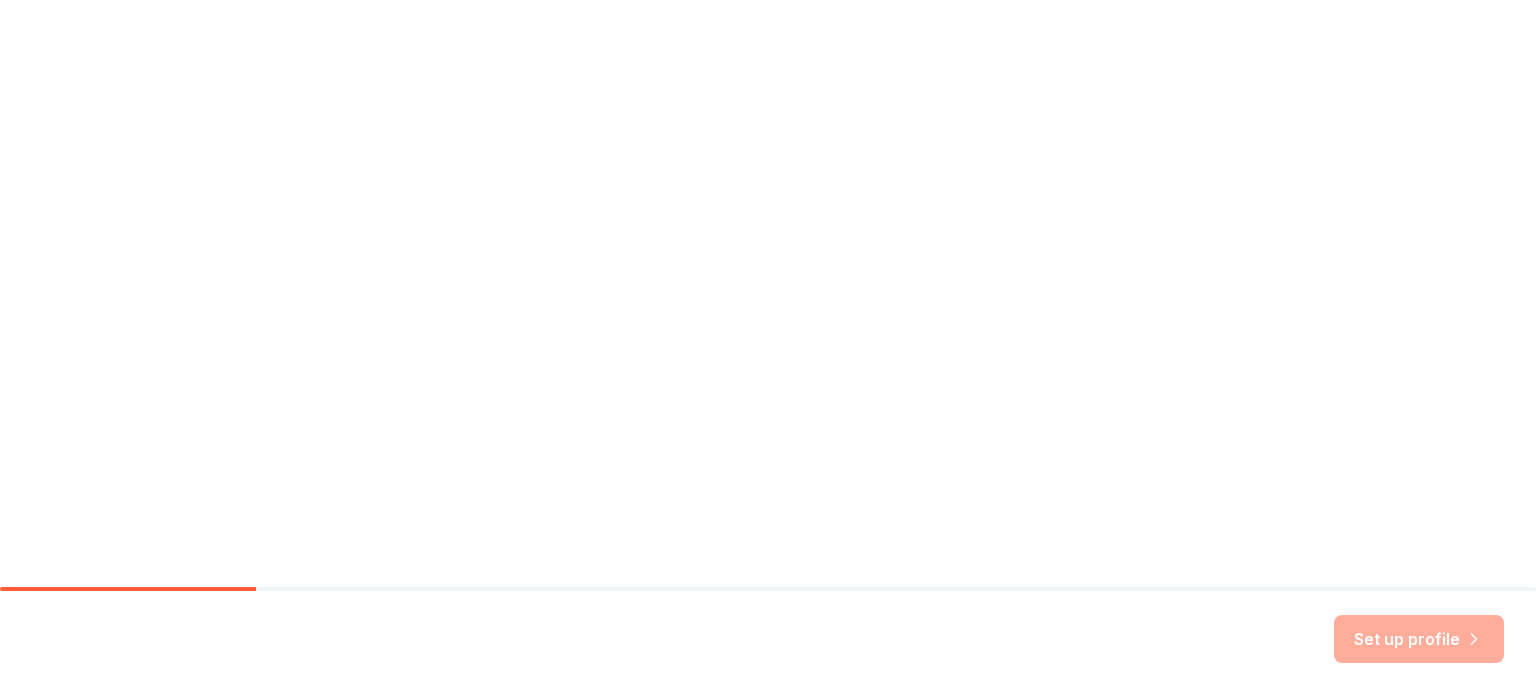 scroll, scrollTop: 0, scrollLeft: 0, axis: both 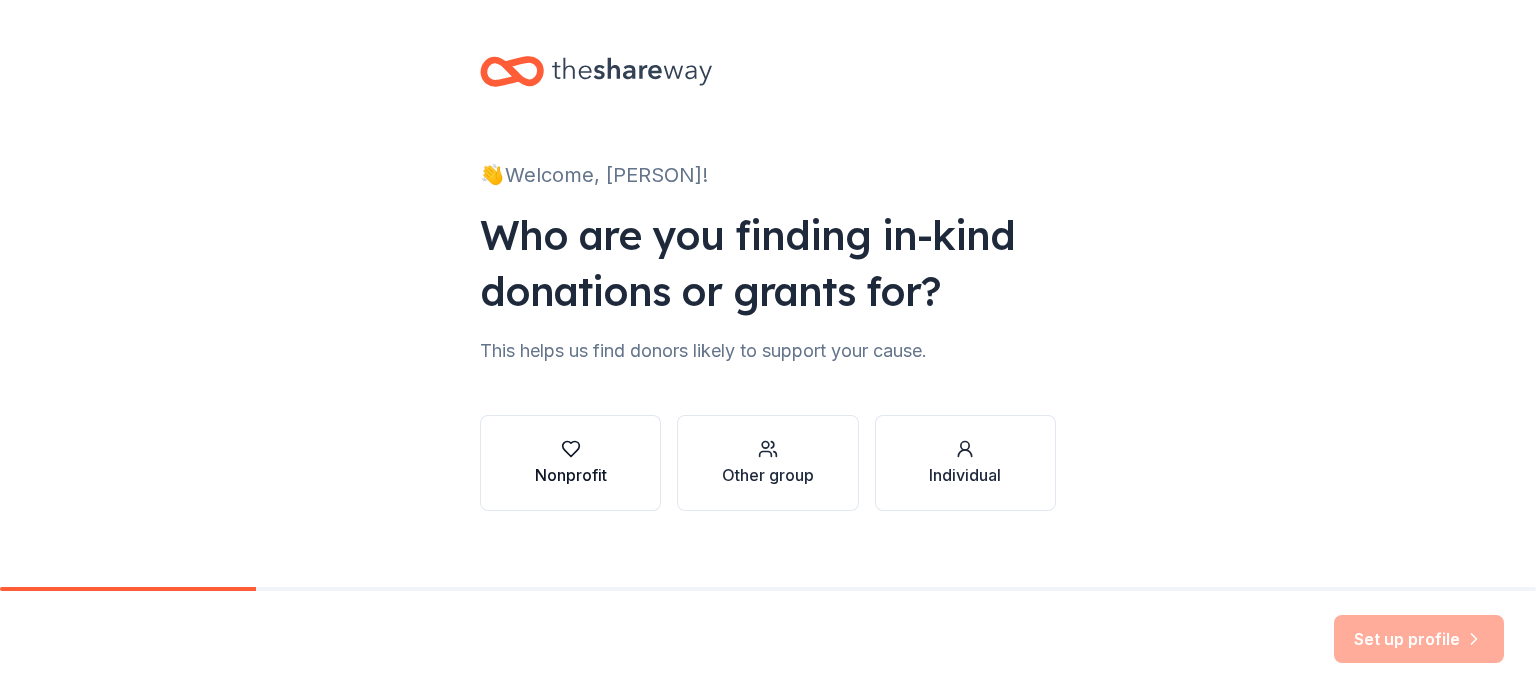 click 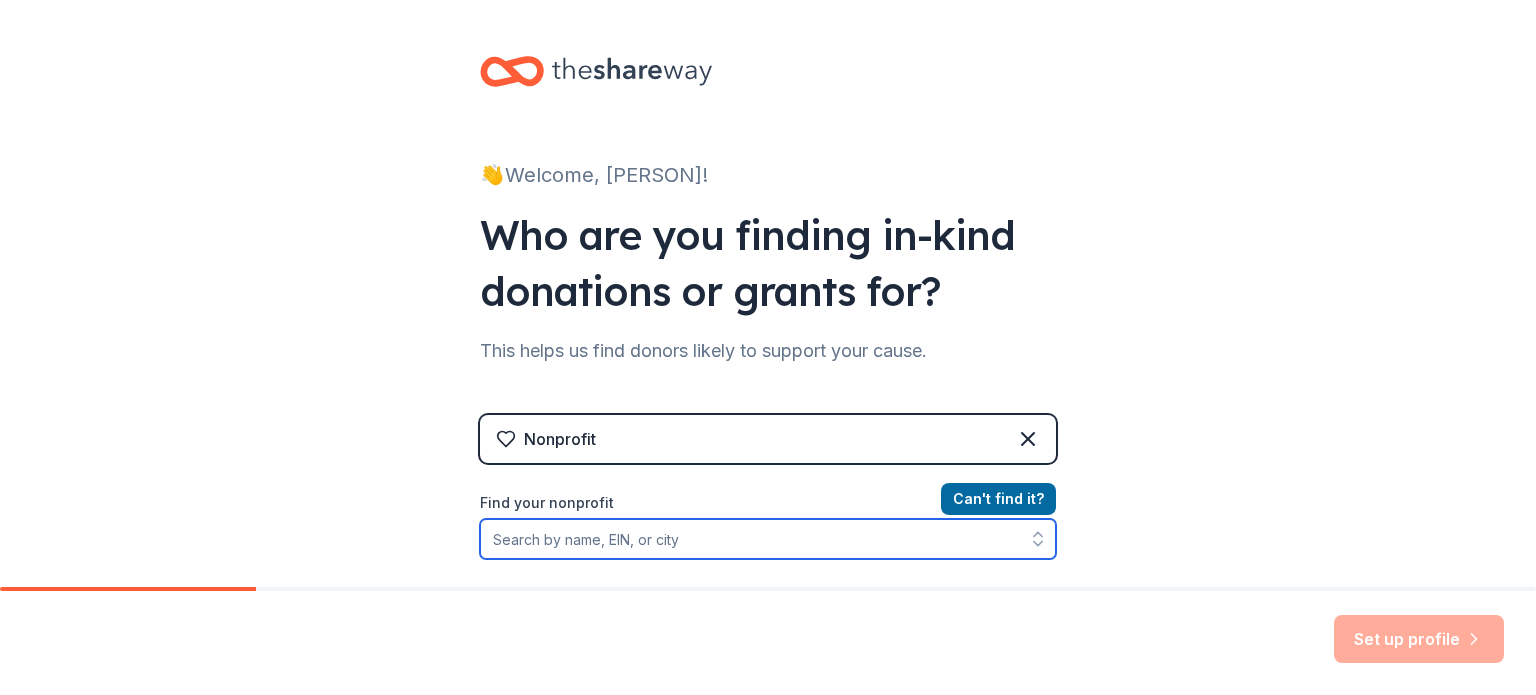 click on "Find your nonprofit" at bounding box center (768, 539) 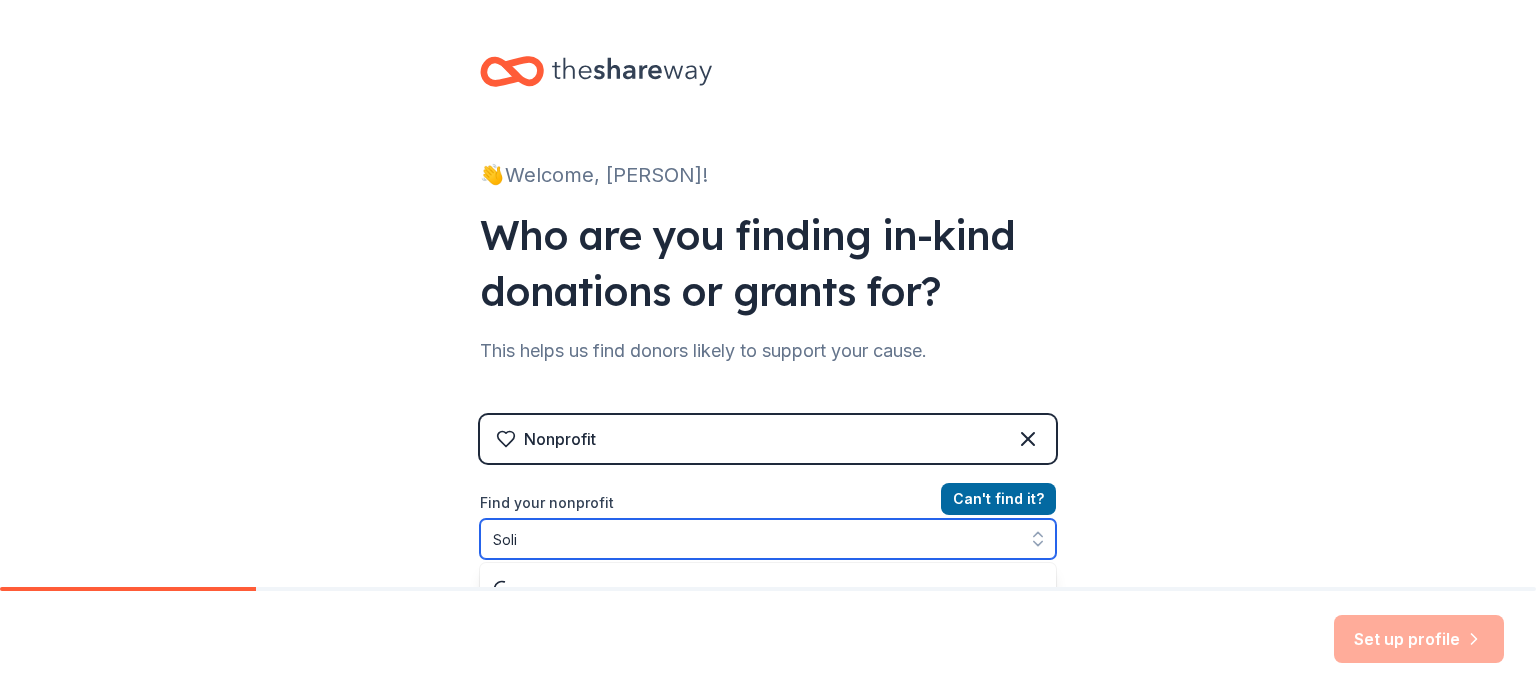 scroll, scrollTop: 72, scrollLeft: 0, axis: vertical 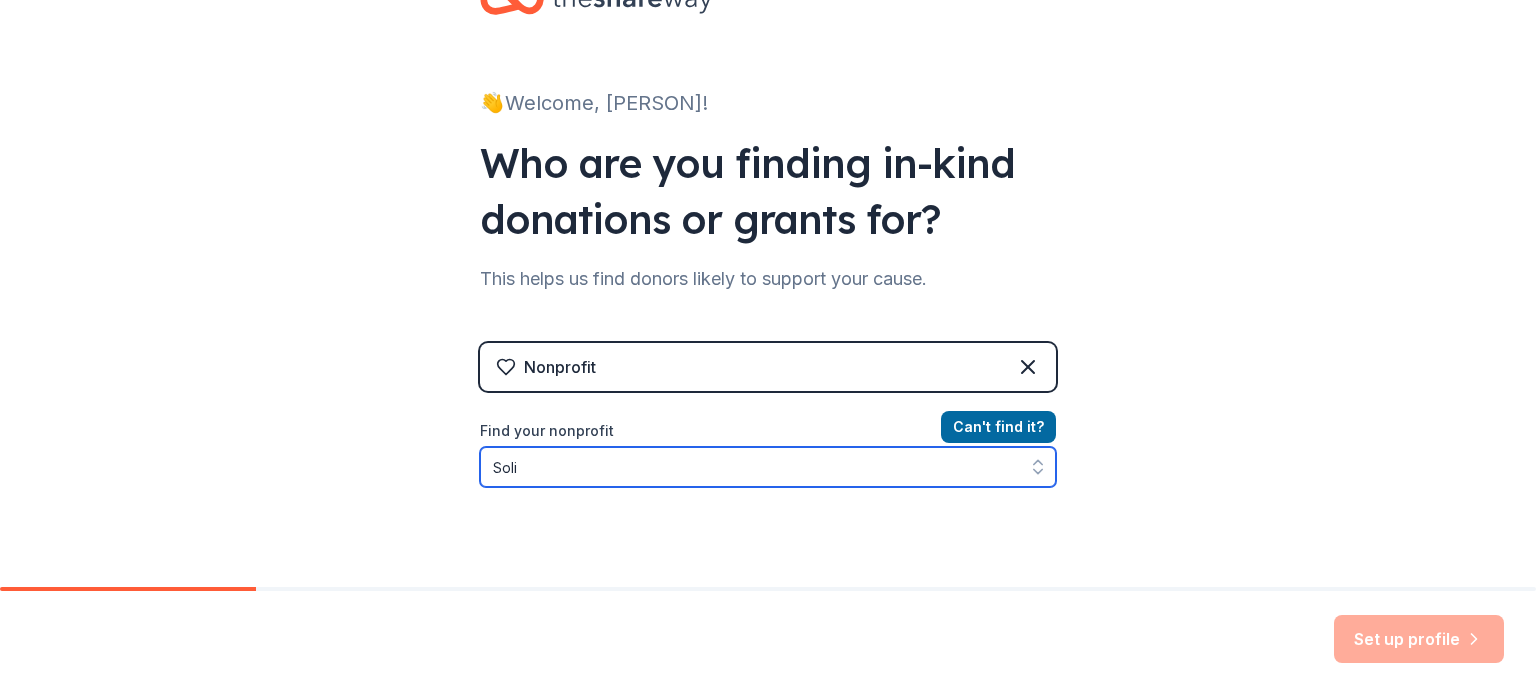 type on "Sol" 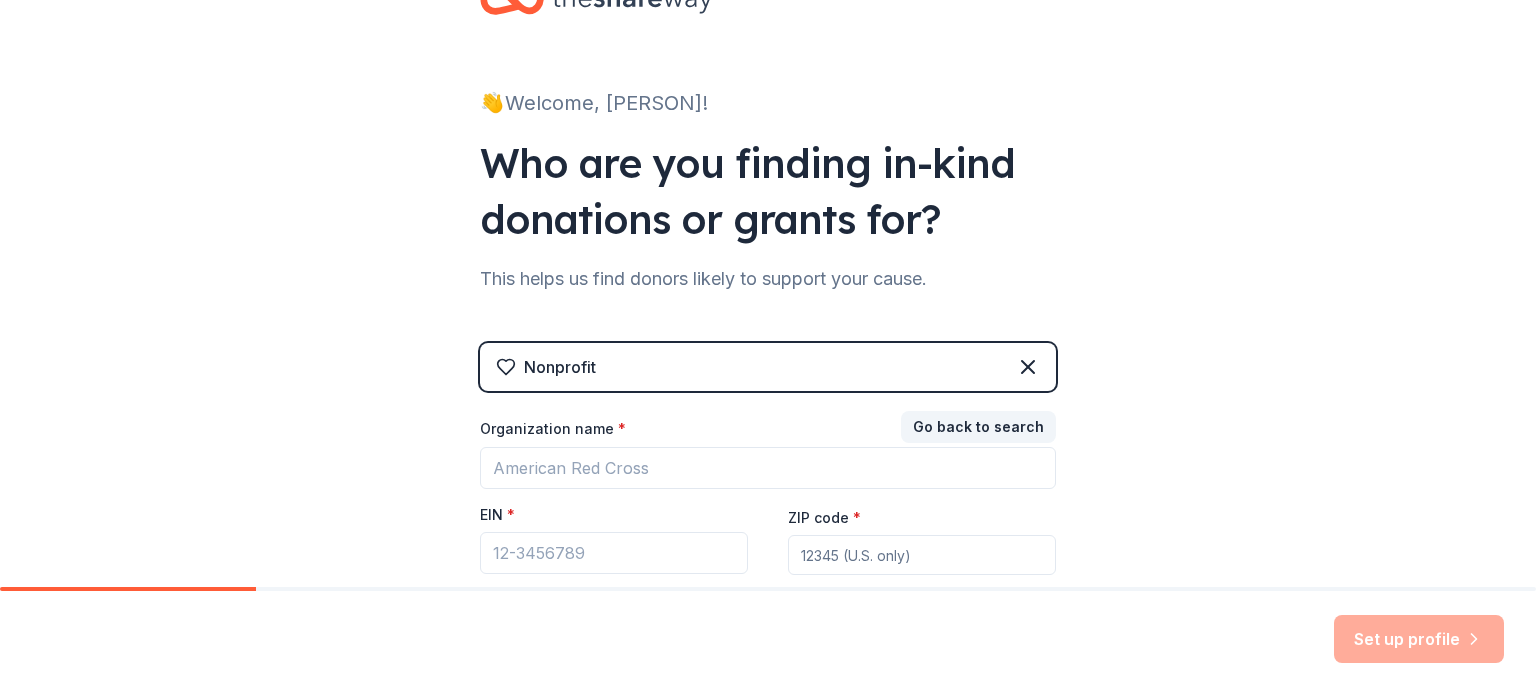 click on "Set up profile" at bounding box center (1419, 639) 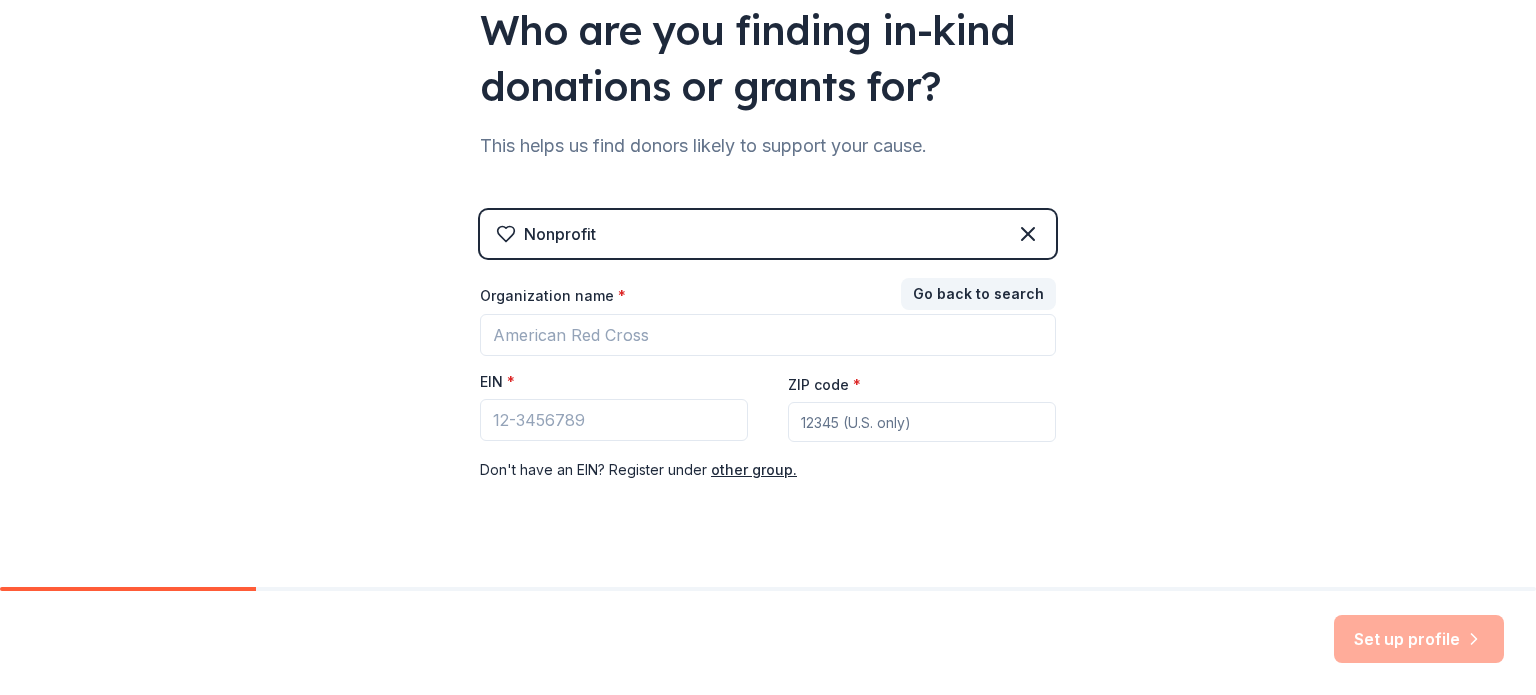 scroll, scrollTop: 236, scrollLeft: 0, axis: vertical 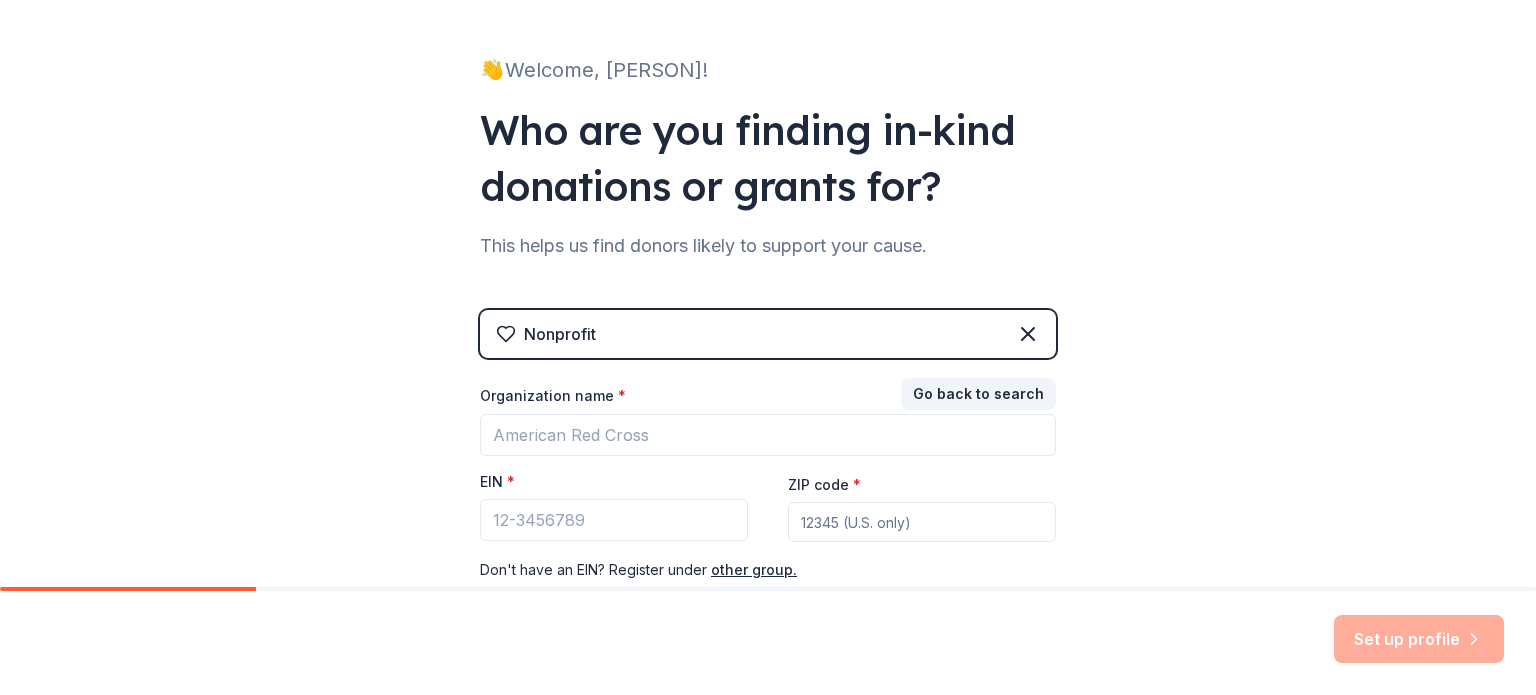 click 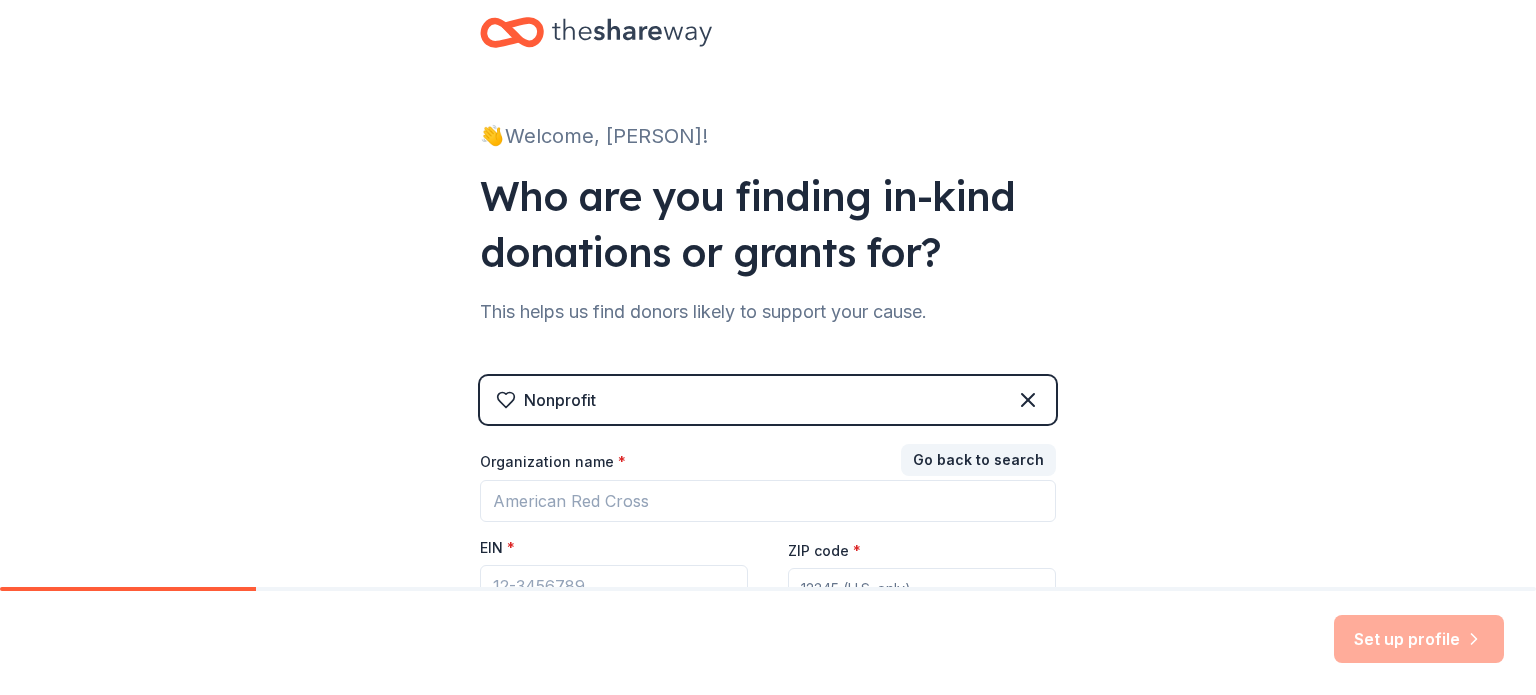 scroll, scrollTop: 0, scrollLeft: 0, axis: both 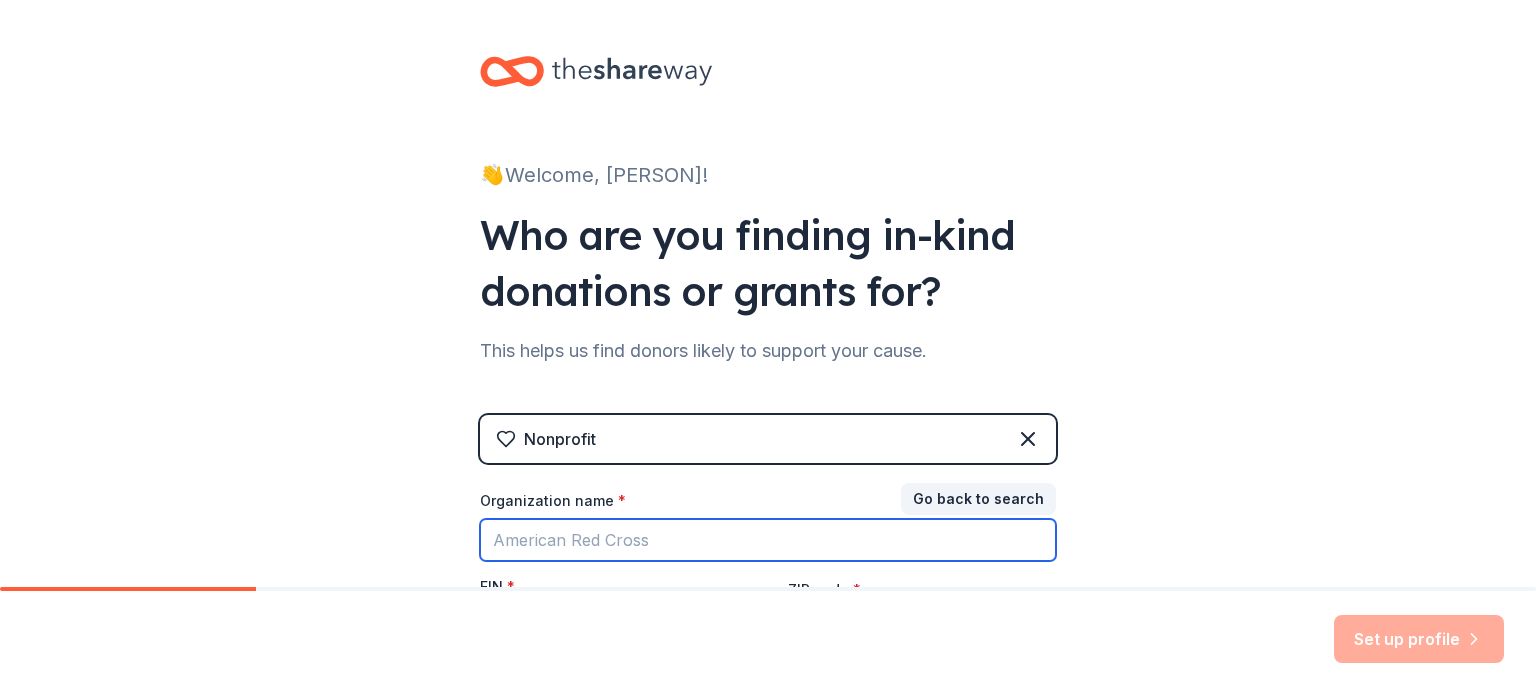 click on "Organization name *" at bounding box center (768, 540) 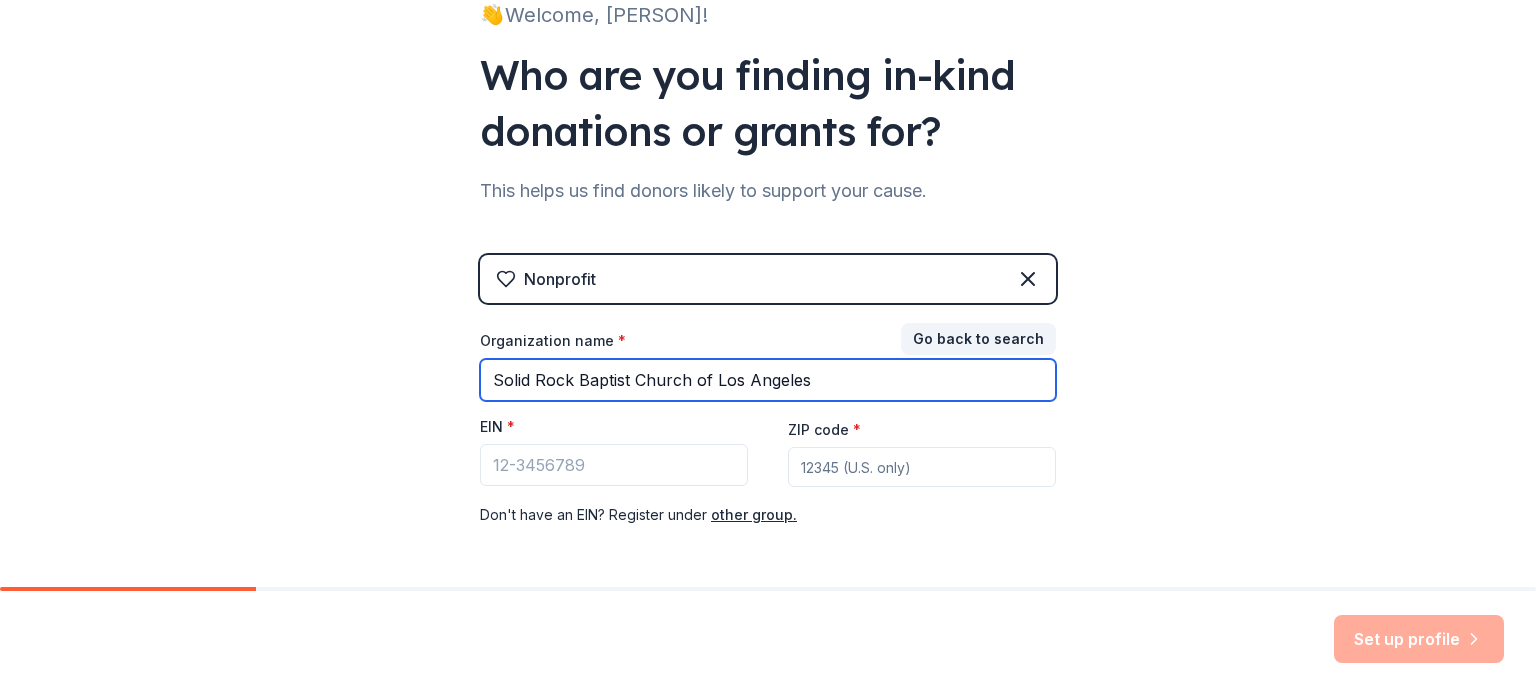 scroll, scrollTop: 166, scrollLeft: 0, axis: vertical 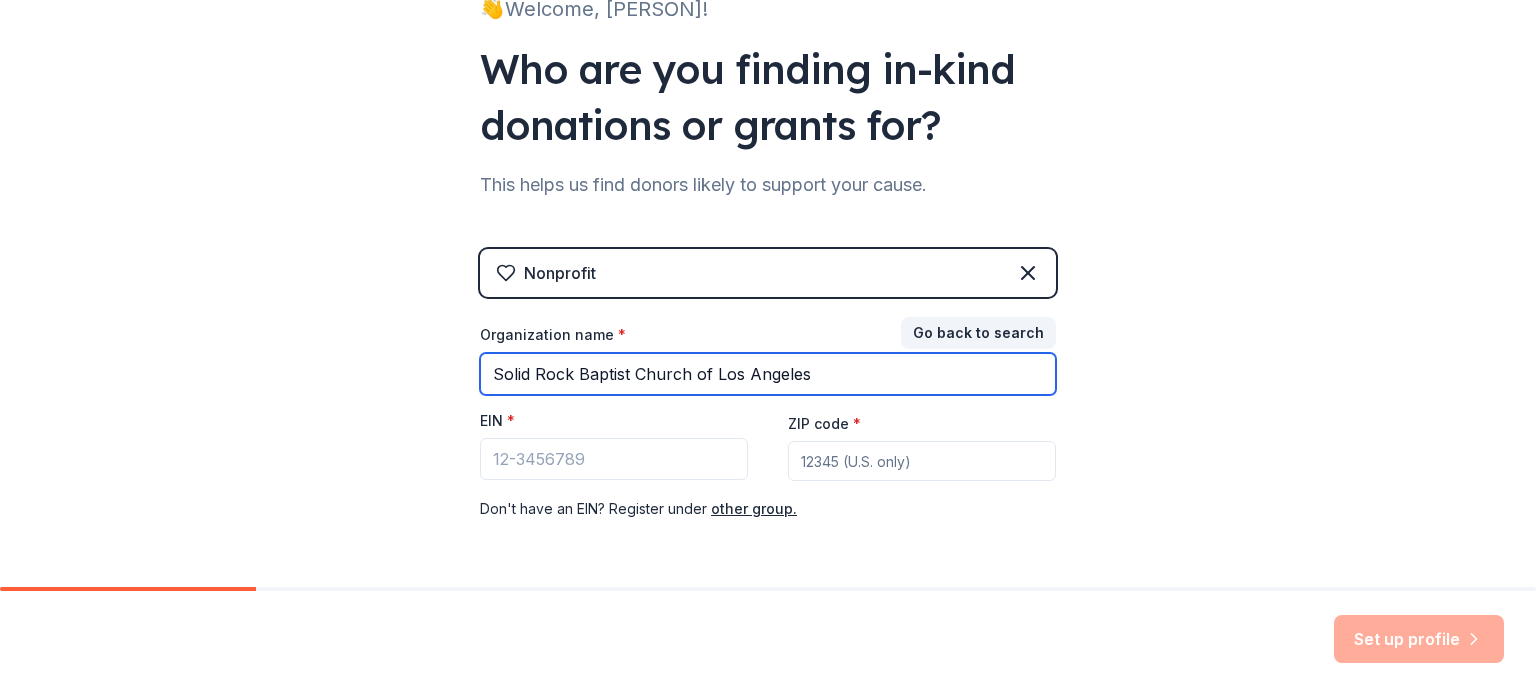 type on "Solid Rock Baptist Church of Los Angeles" 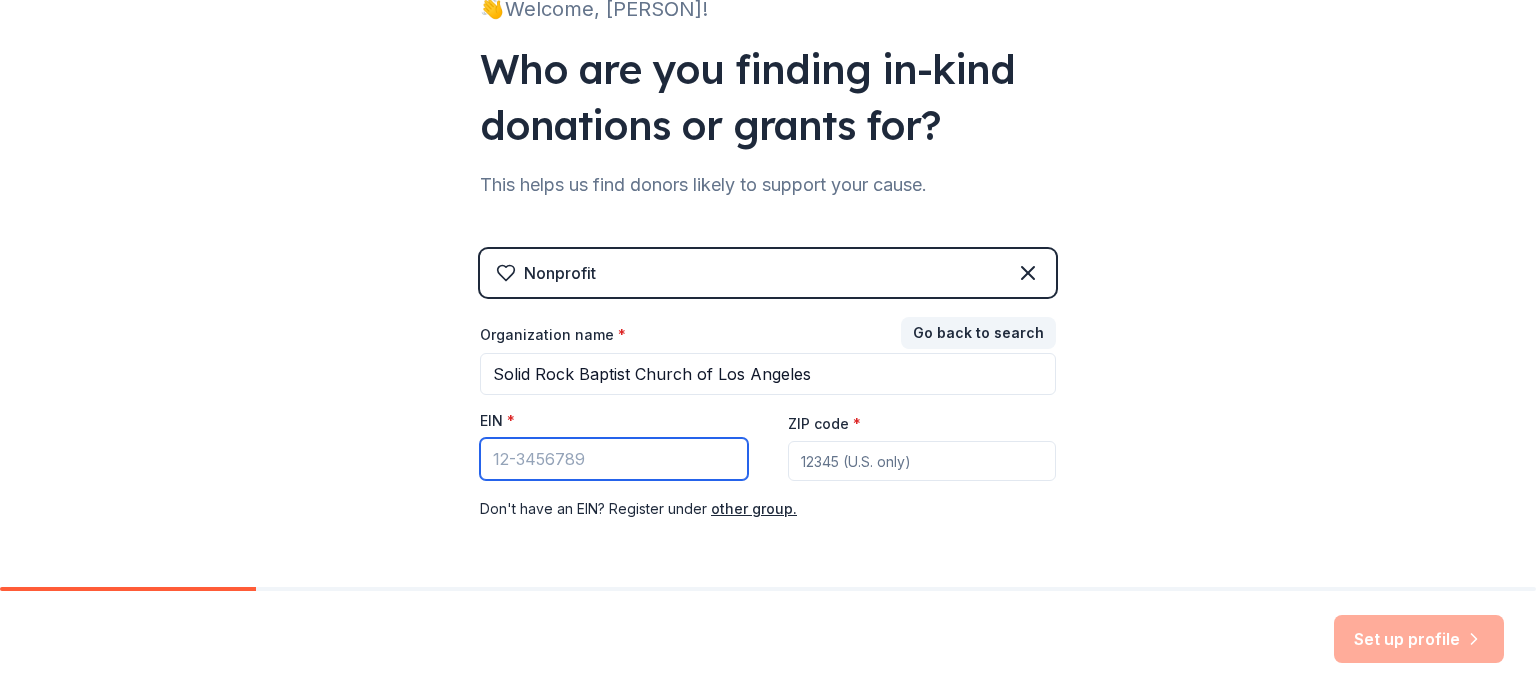 click on "[EIN]" at bounding box center (614, 459) 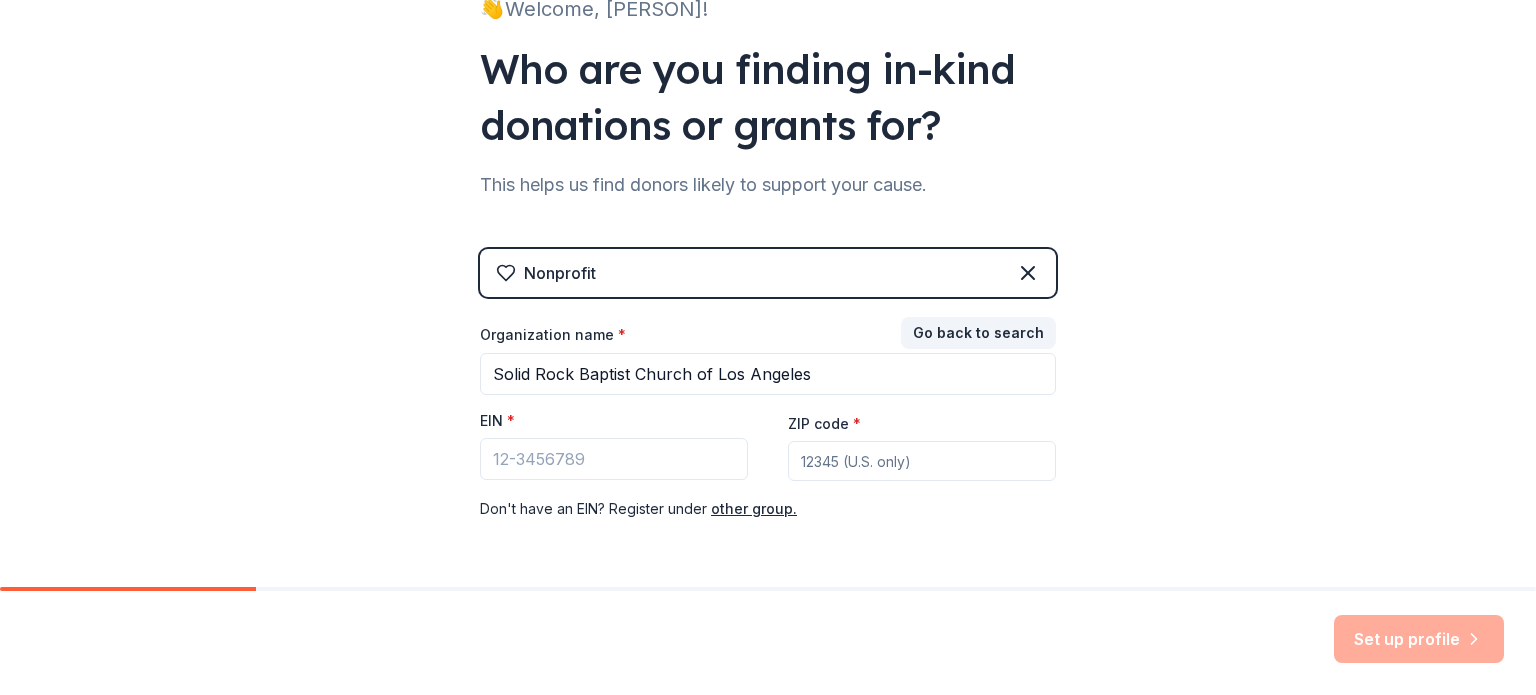 click on "ZIP code *" at bounding box center (922, 461) 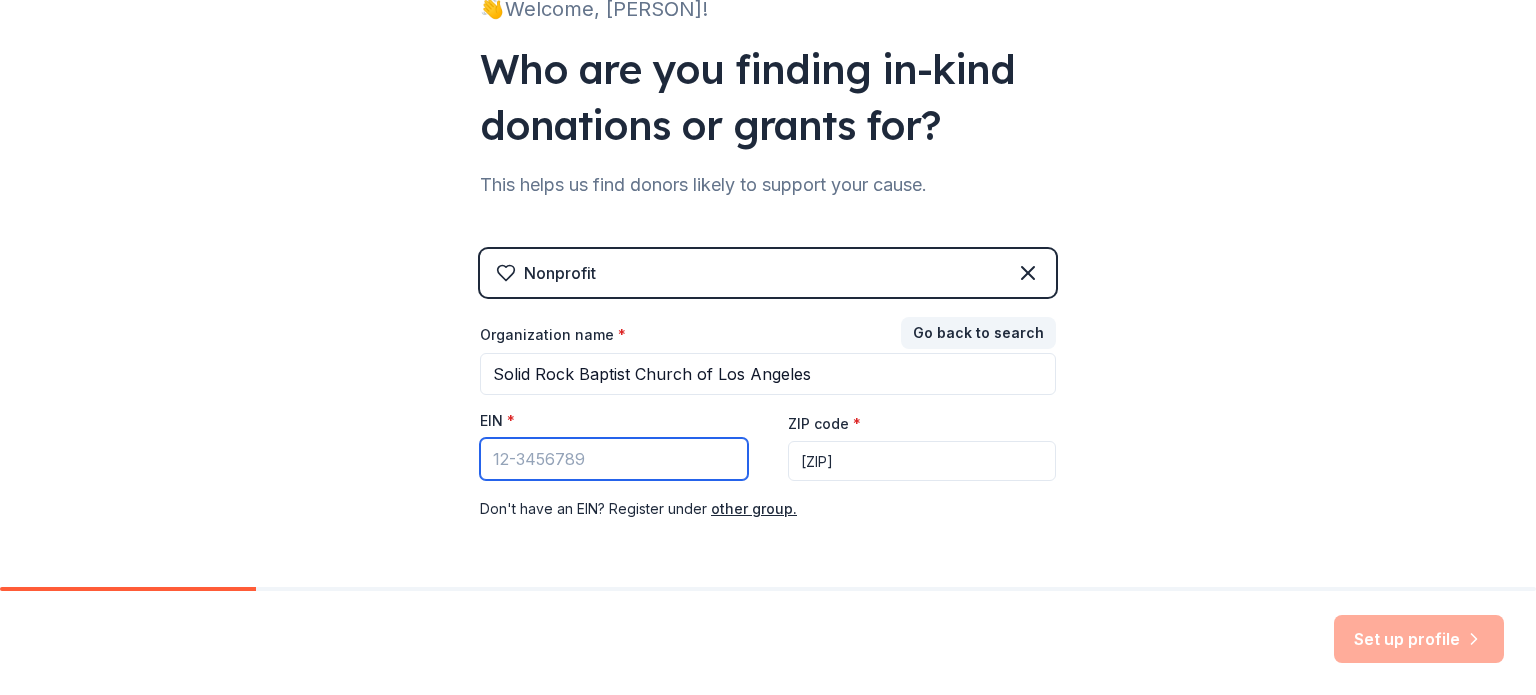 click on "[EIN]" at bounding box center (614, 459) 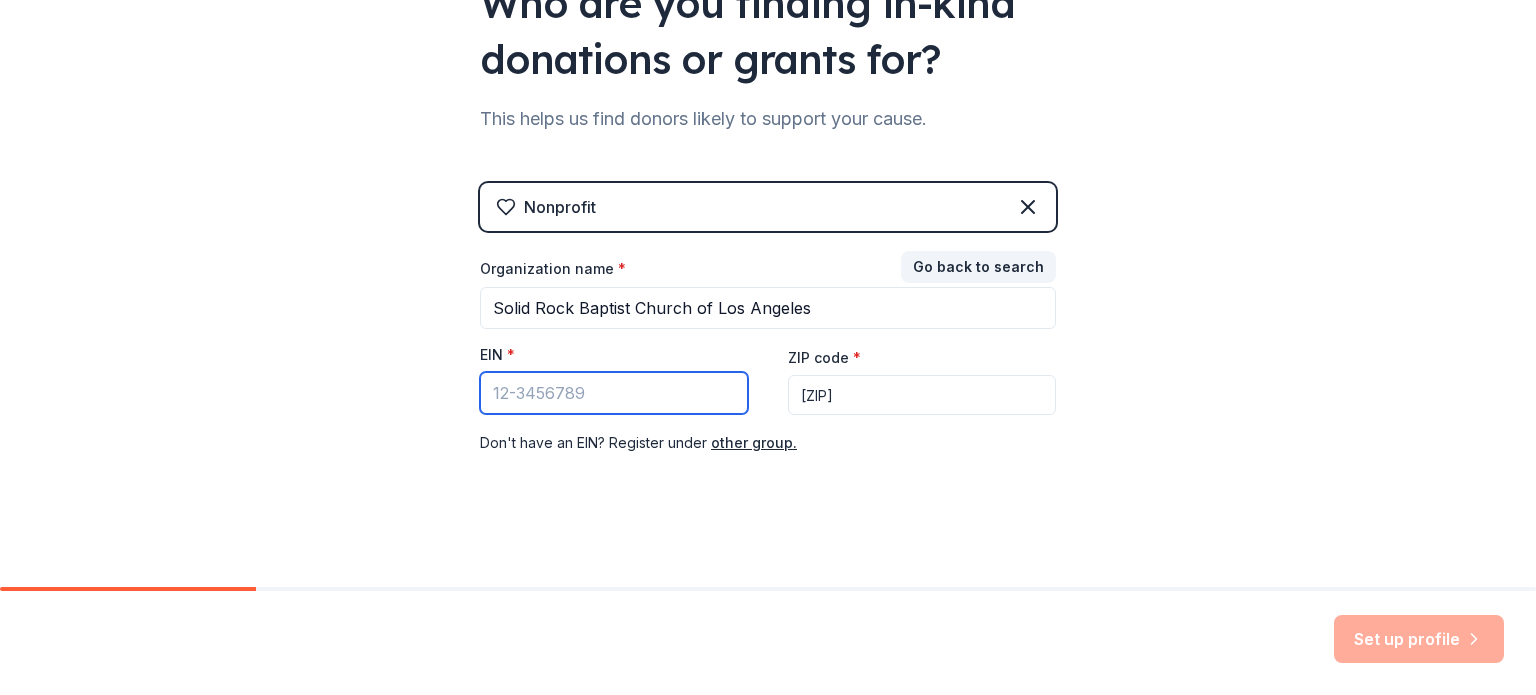 scroll, scrollTop: 236, scrollLeft: 0, axis: vertical 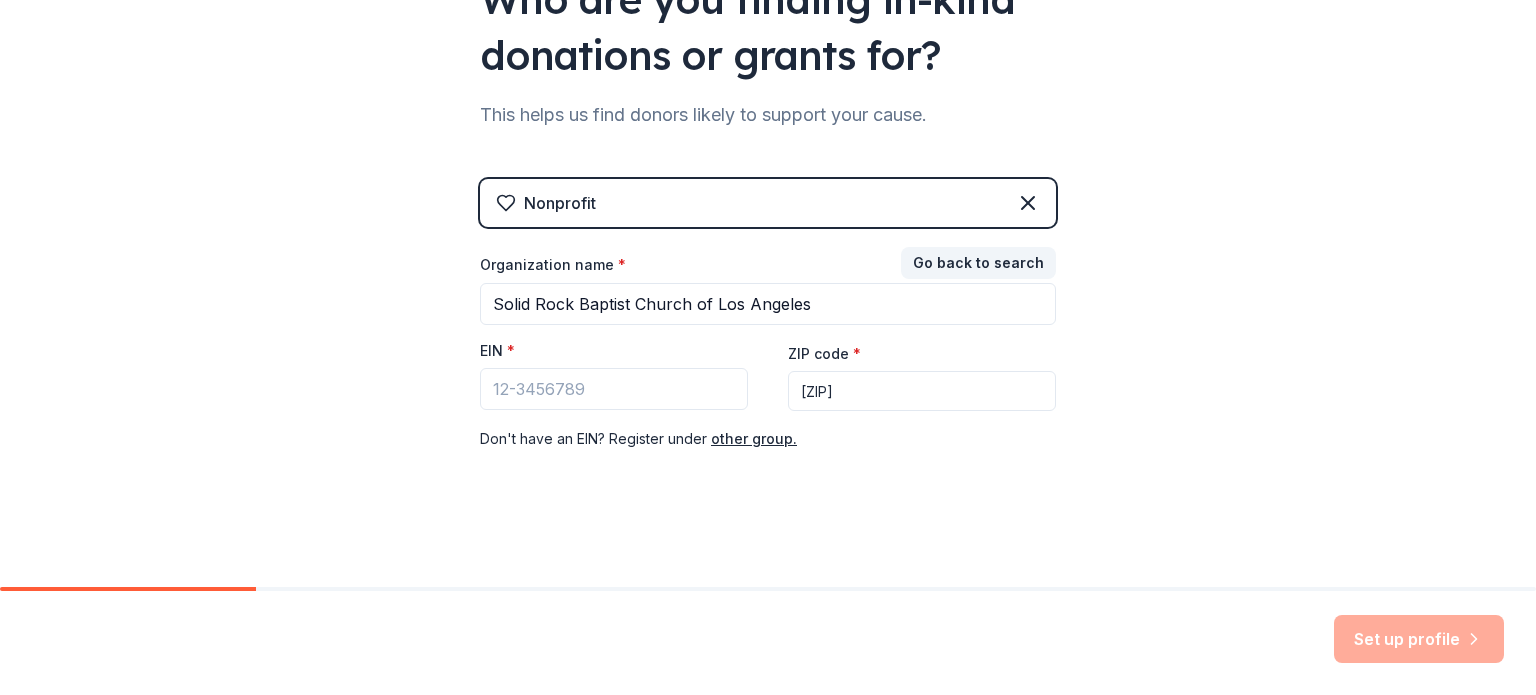 click on "Set up profile" at bounding box center (1419, 639) 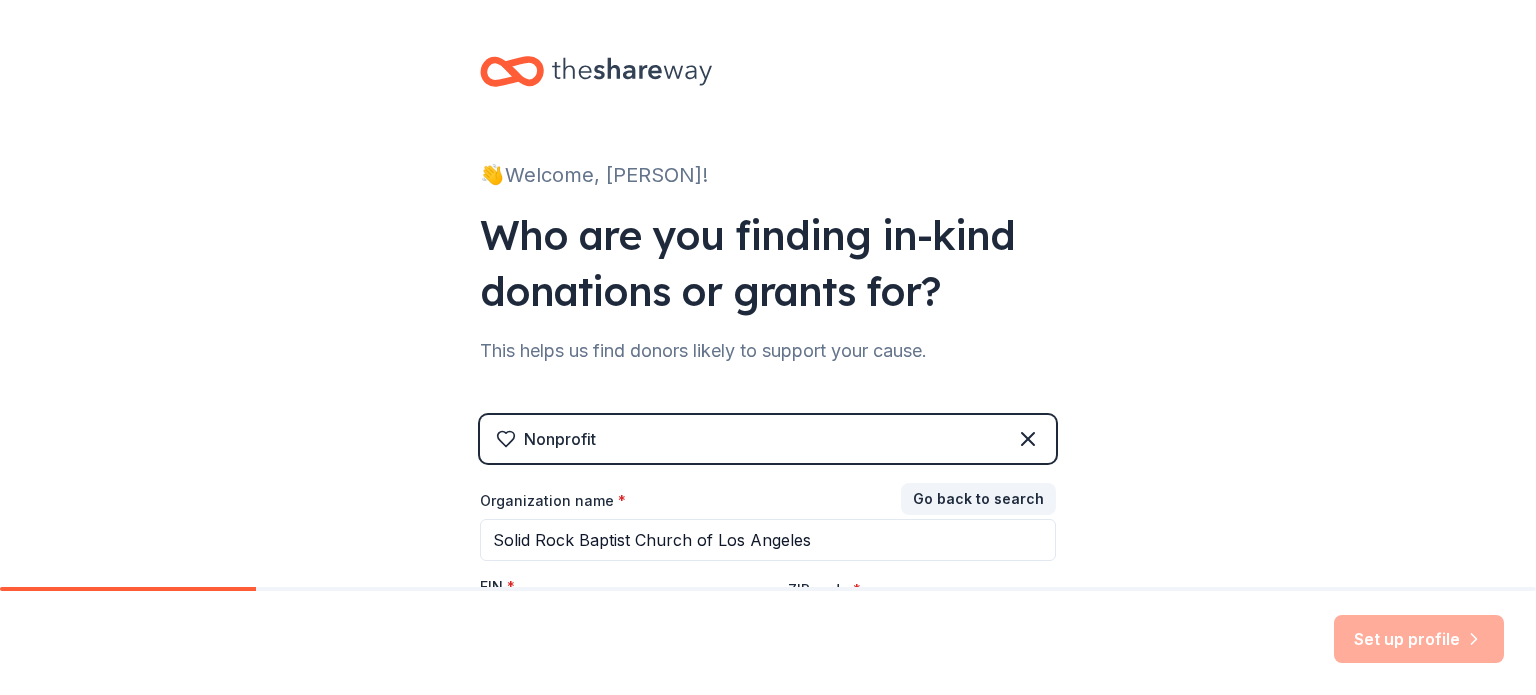 scroll, scrollTop: 0, scrollLeft: 0, axis: both 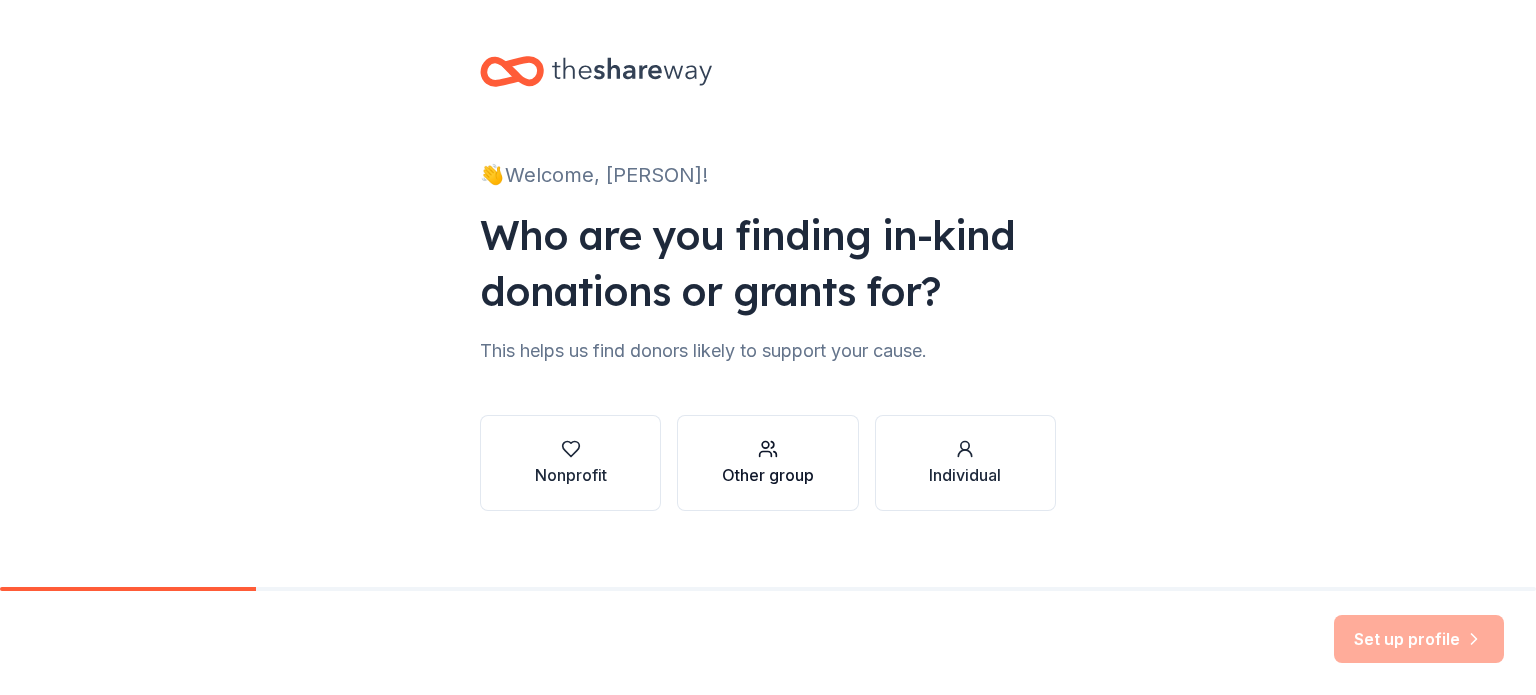 click on "Other group" at bounding box center (768, 475) 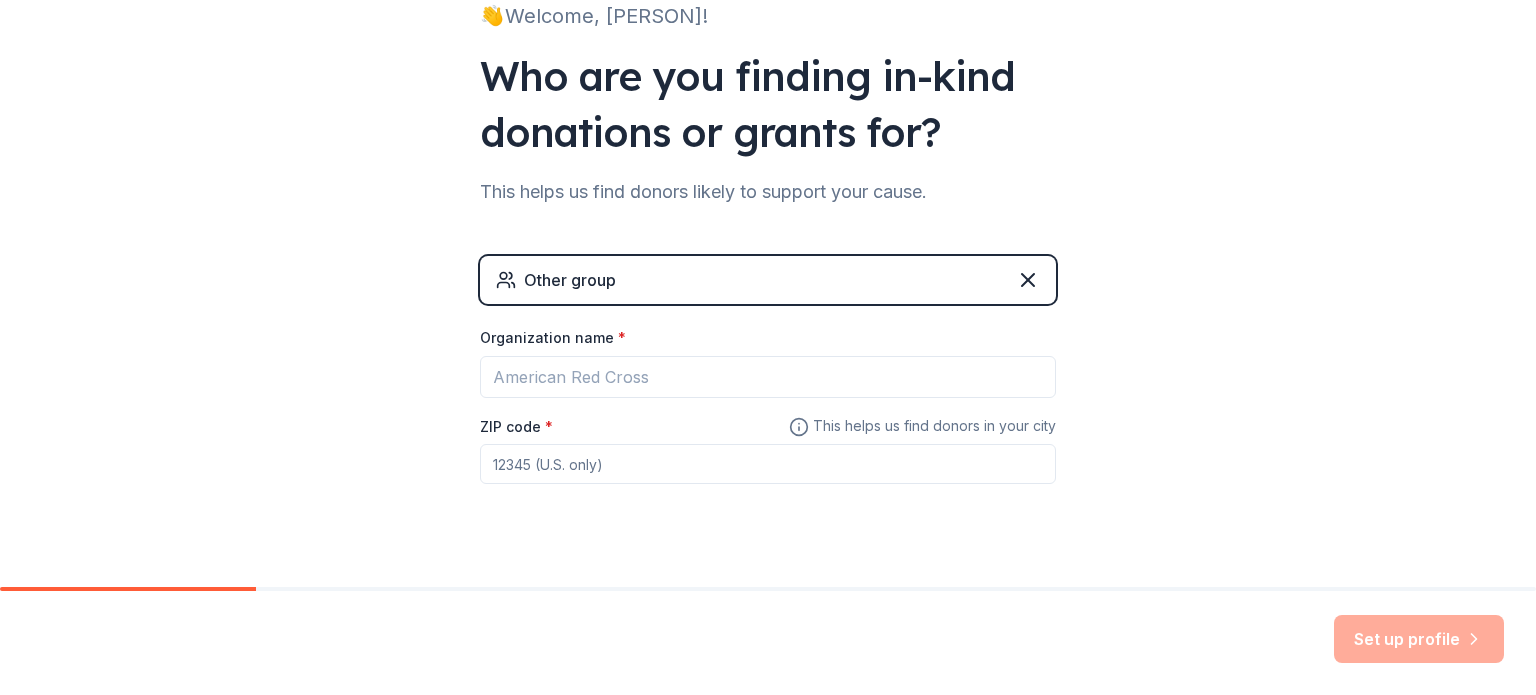 scroll, scrollTop: 166, scrollLeft: 0, axis: vertical 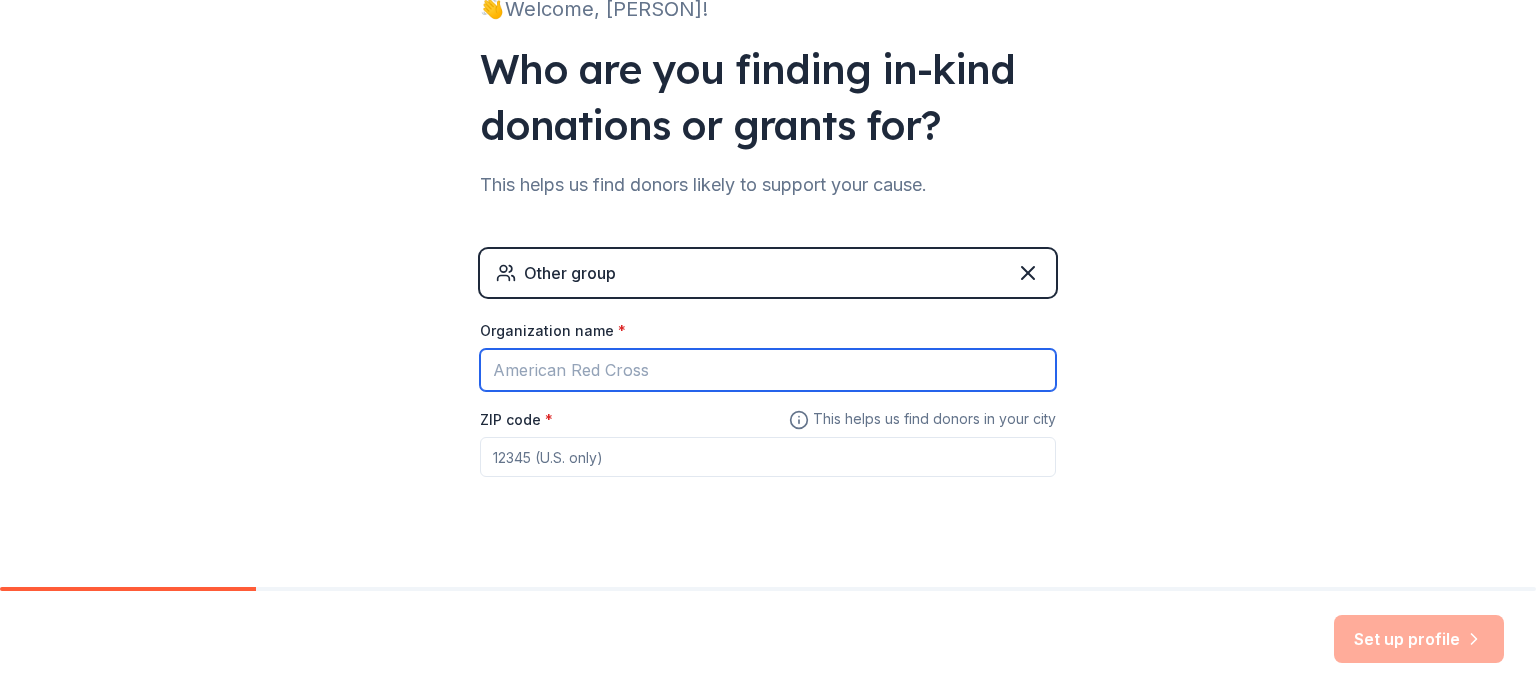 click on "Organization name *" at bounding box center (768, 370) 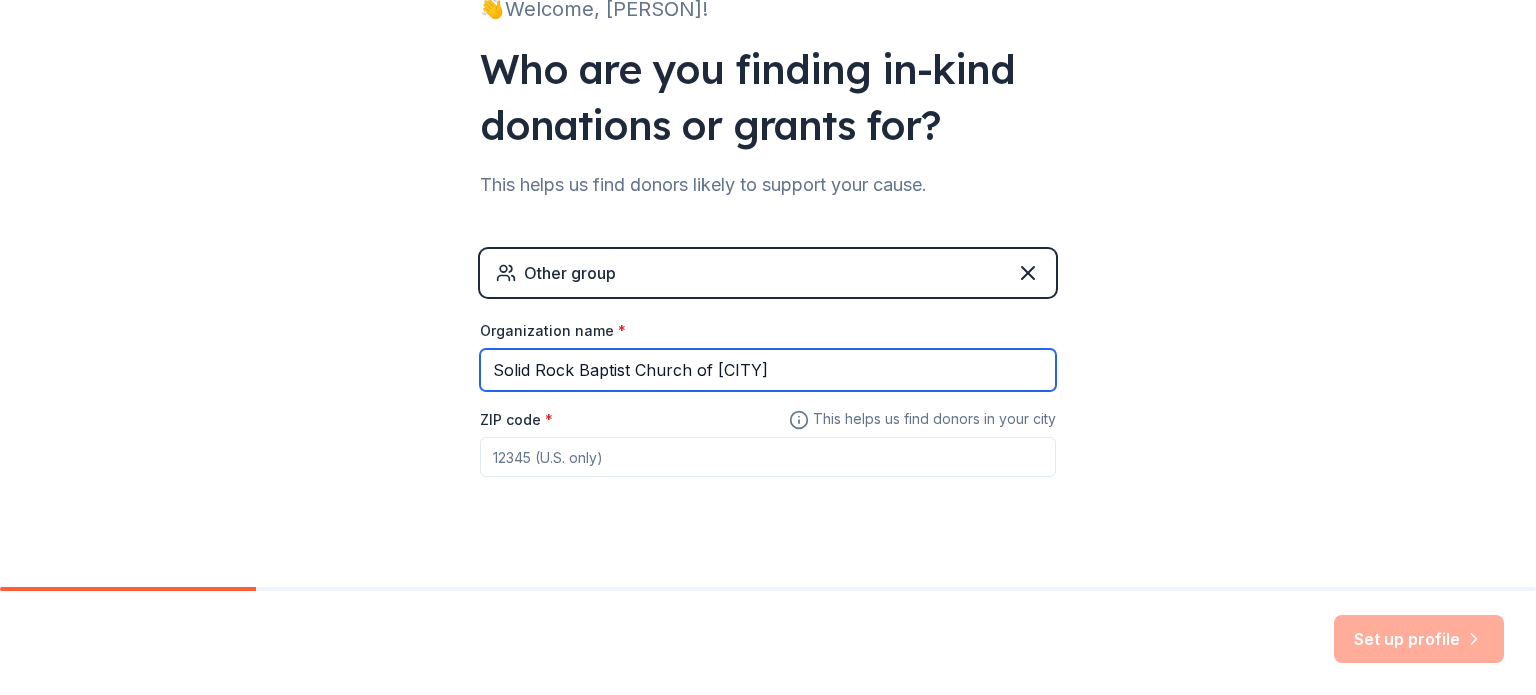 type on "Solid Rock Baptist Church of [CITY]" 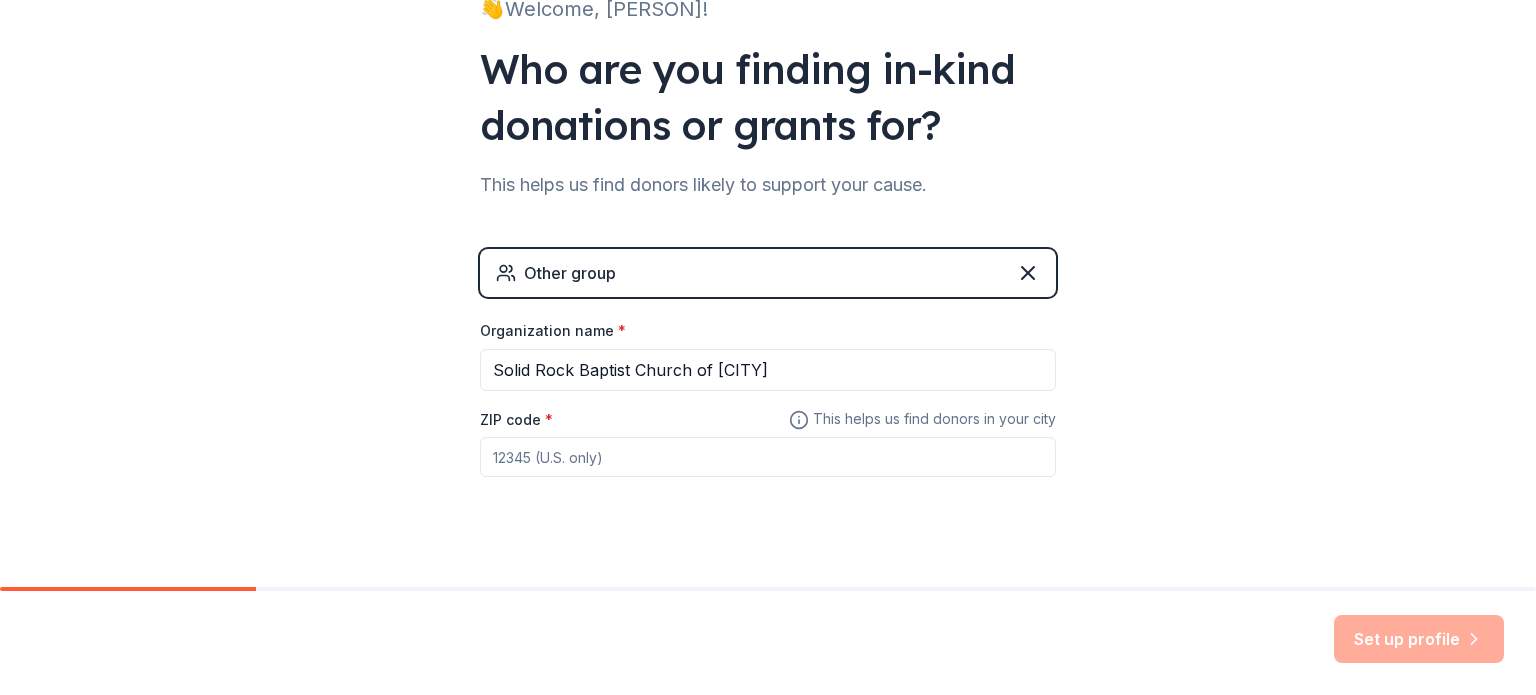 click on "ZIP code *" at bounding box center (768, 457) 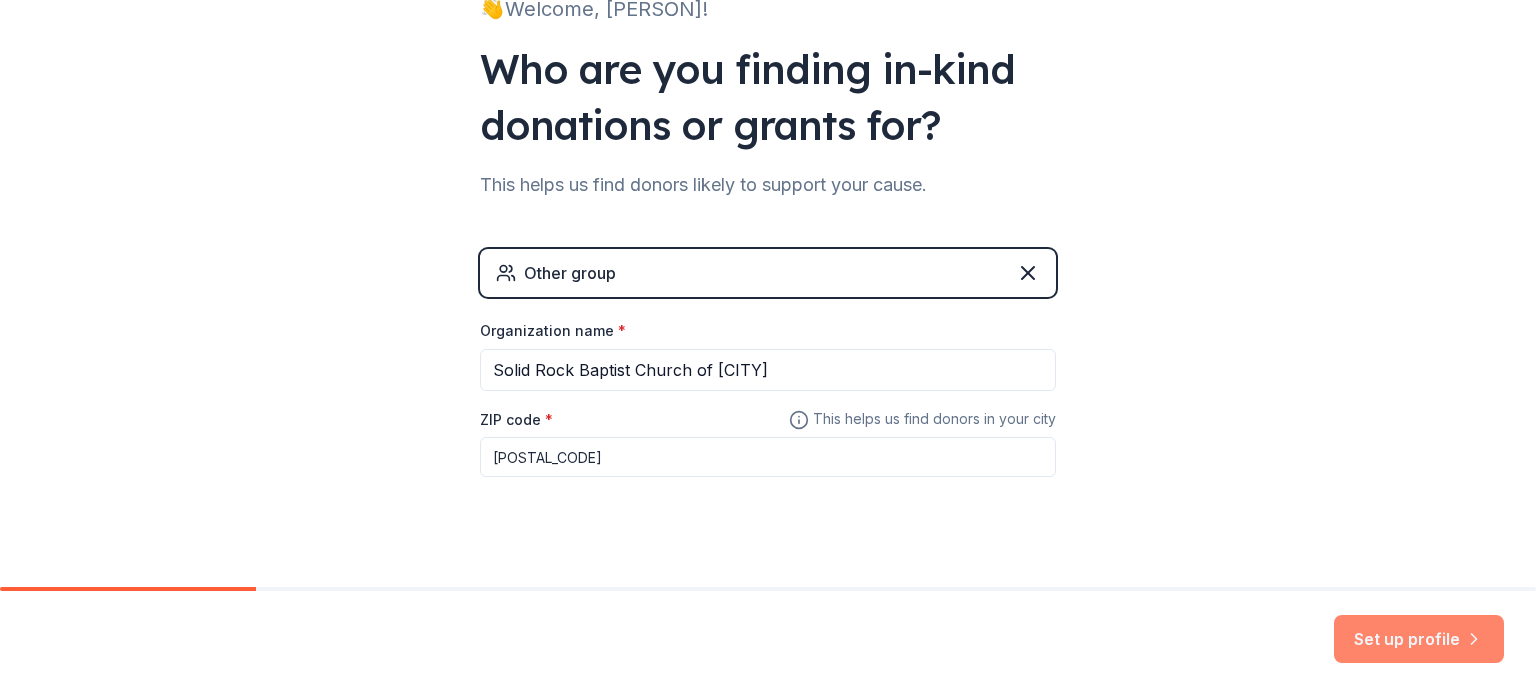 click on "Set up profile" at bounding box center [1419, 639] 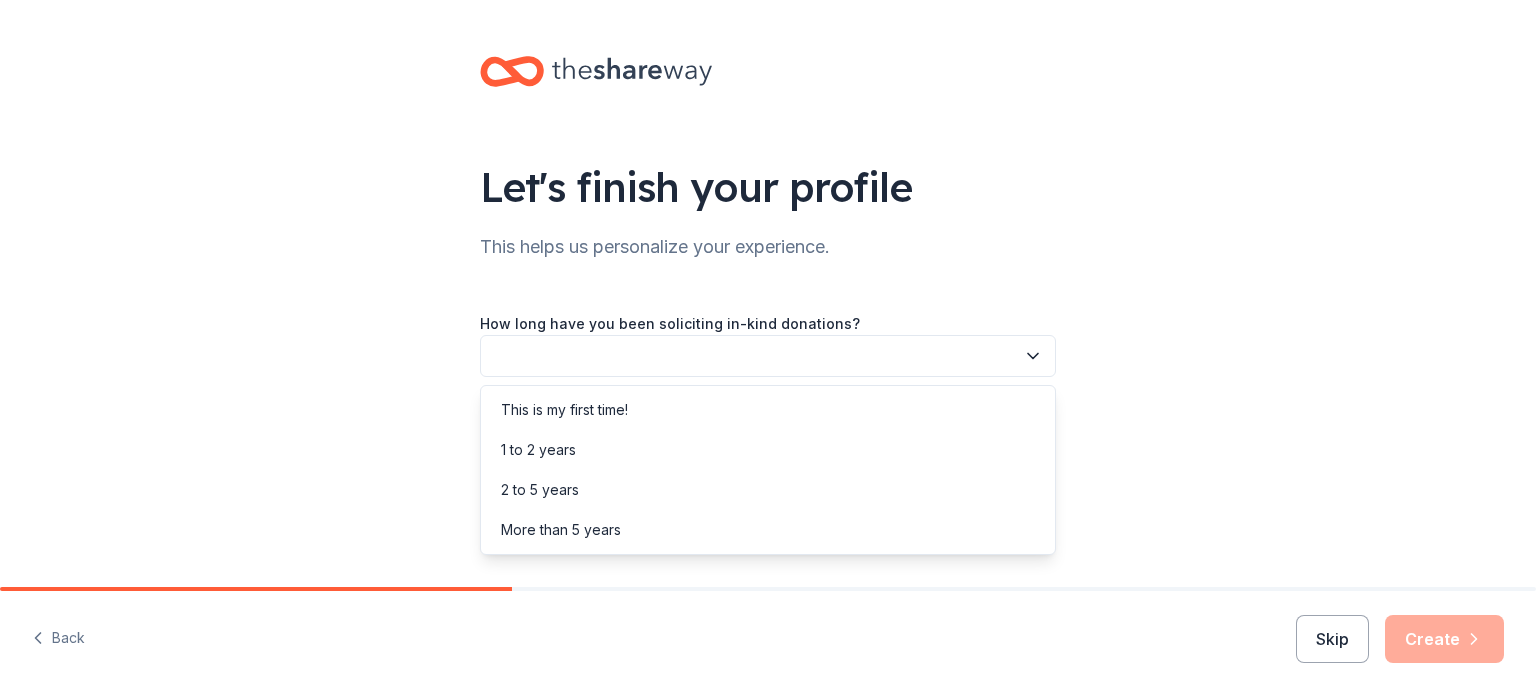 click at bounding box center [768, 356] 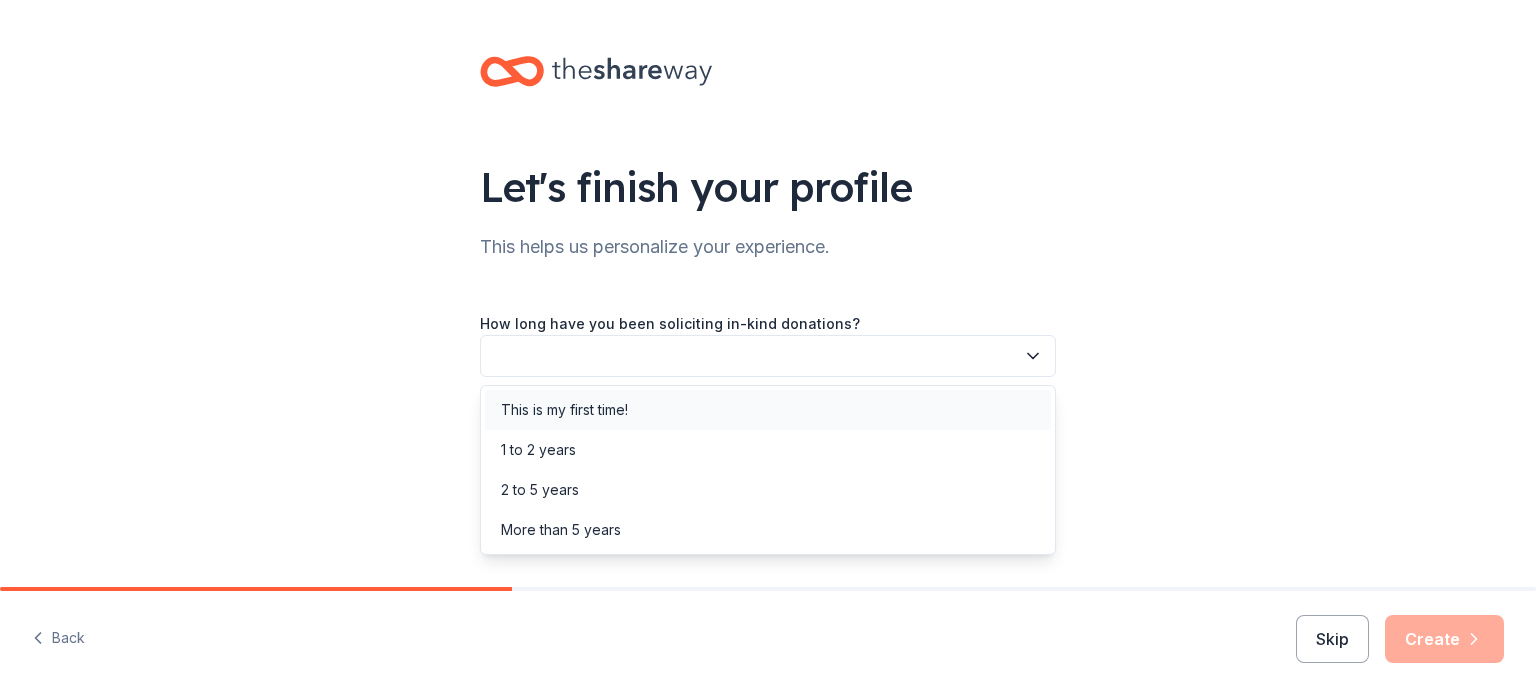 click on "This is my first time!" at bounding box center [564, 410] 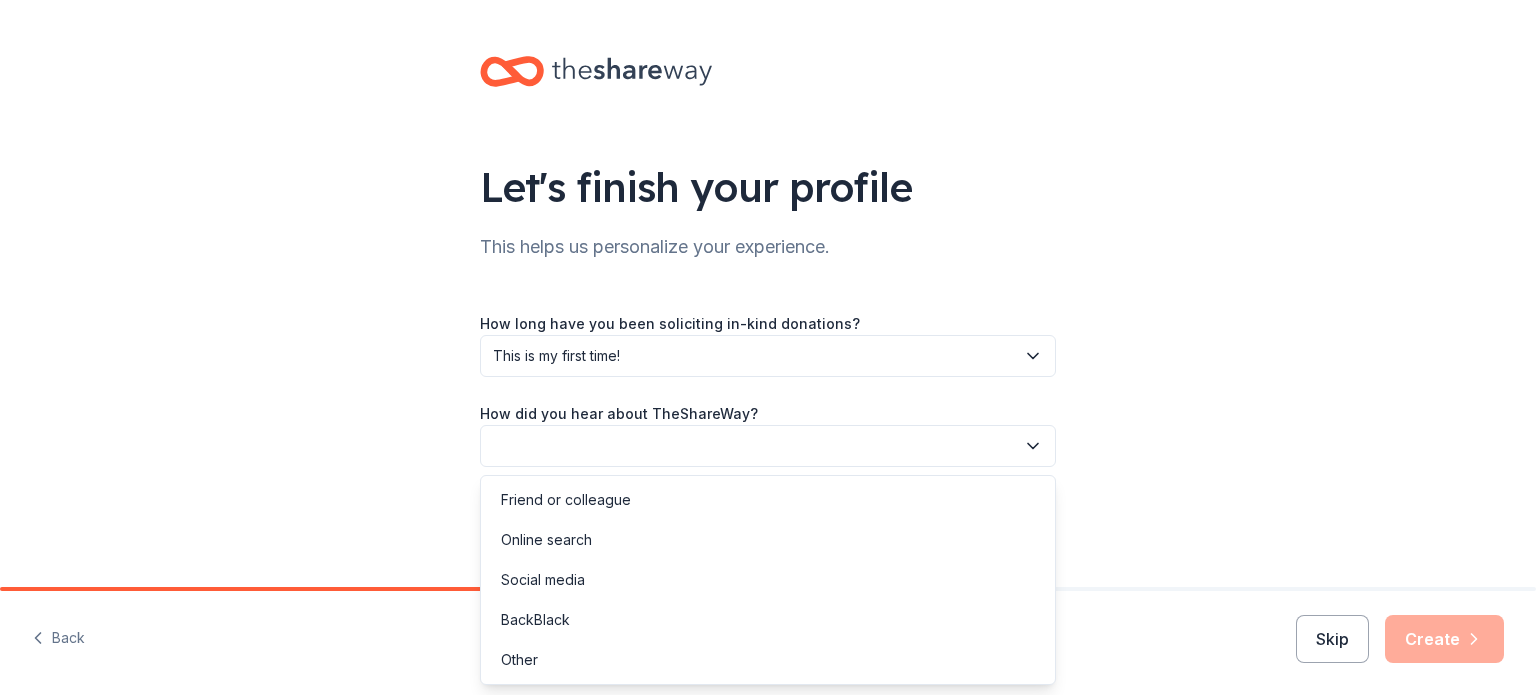 click at bounding box center [768, 446] 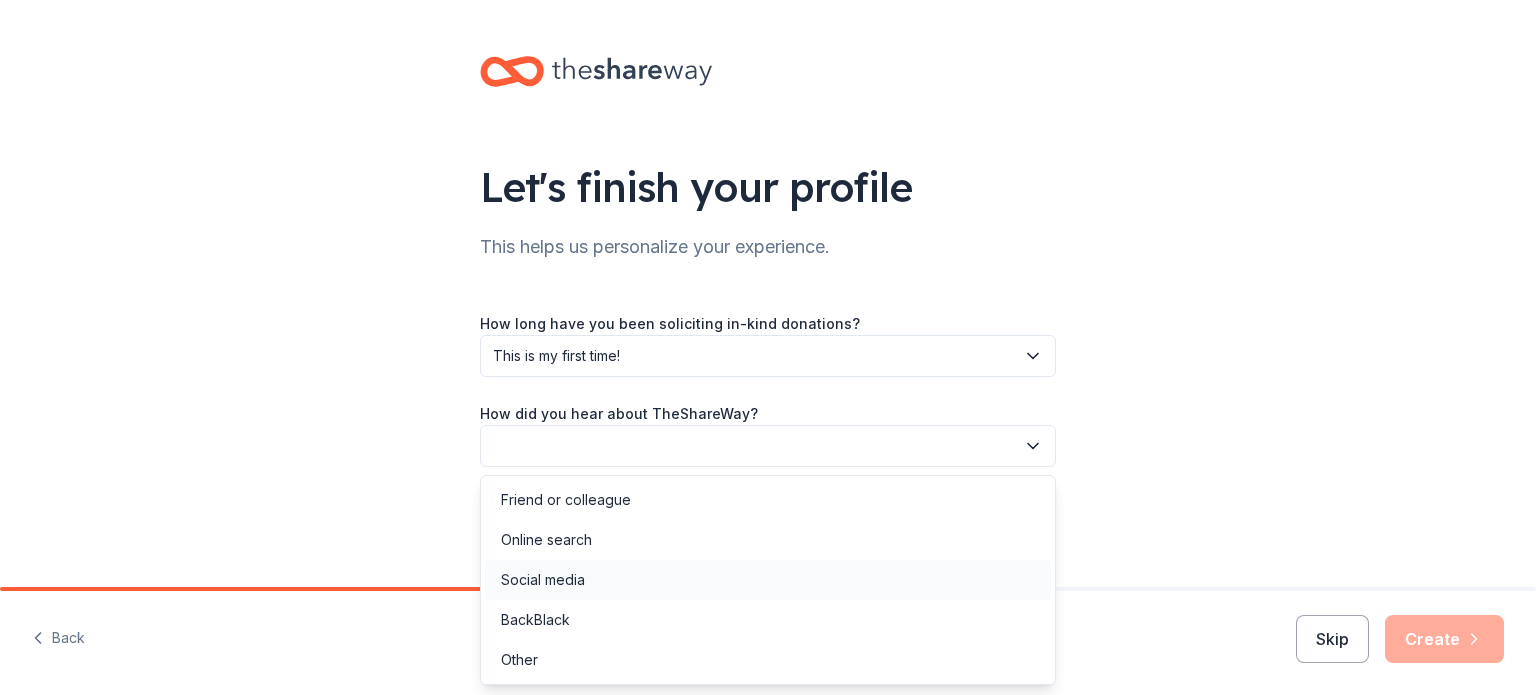 click on "Social media" at bounding box center (543, 580) 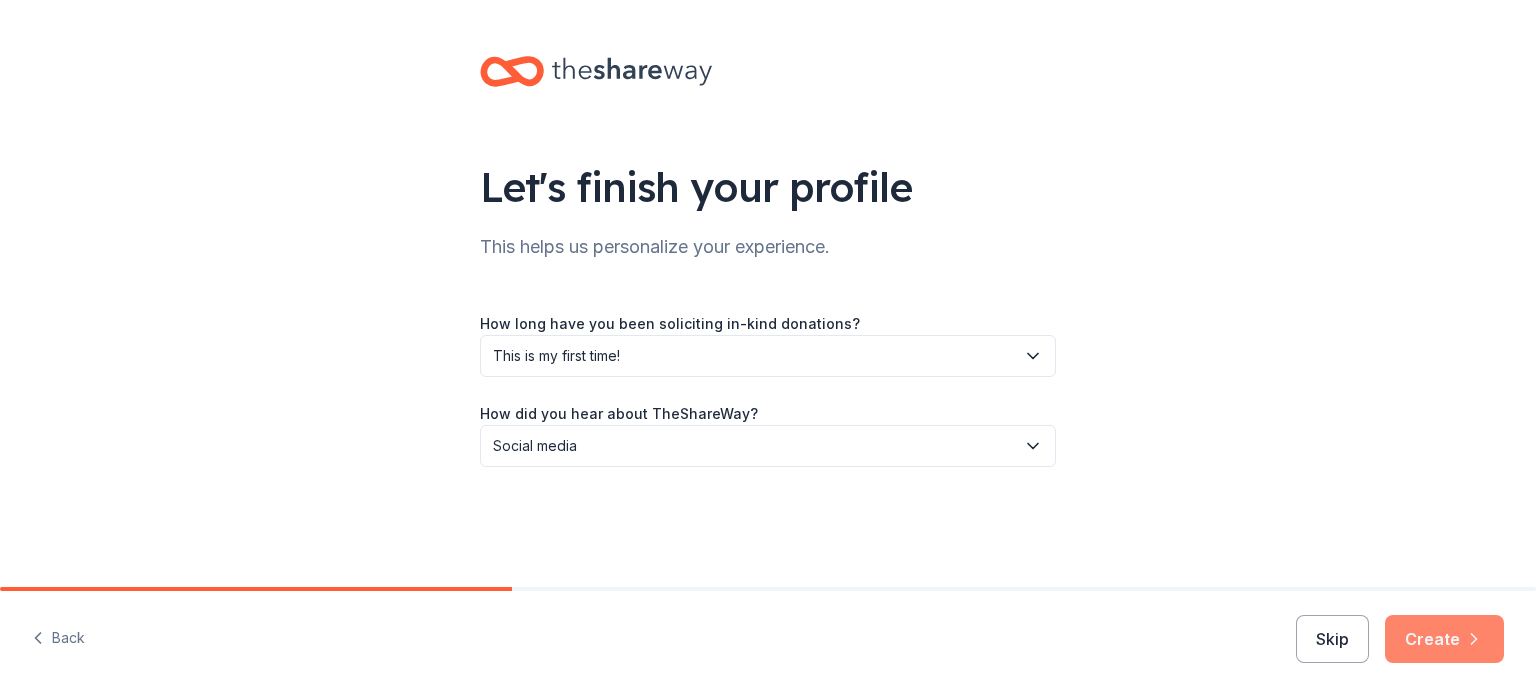 click on "Create" at bounding box center (1444, 639) 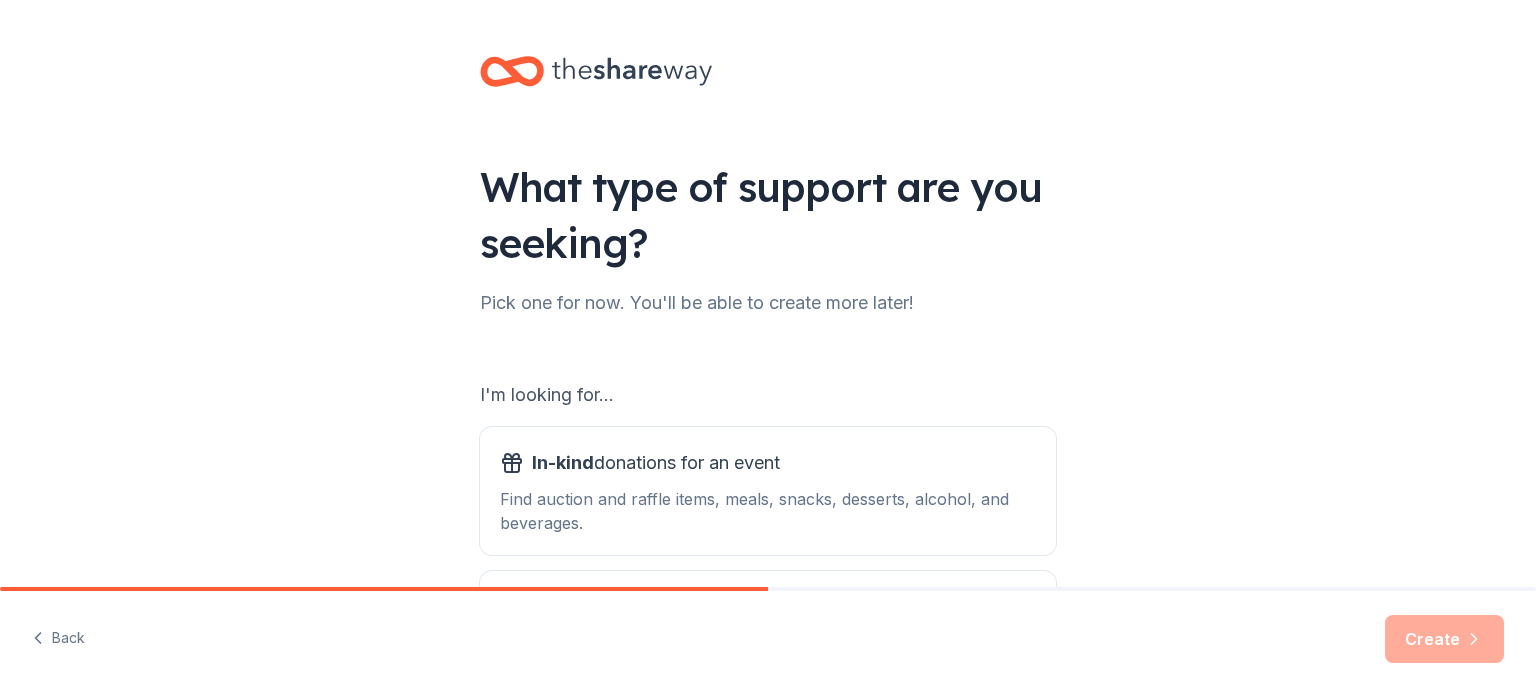 click on "I'm looking for..." at bounding box center (768, 395) 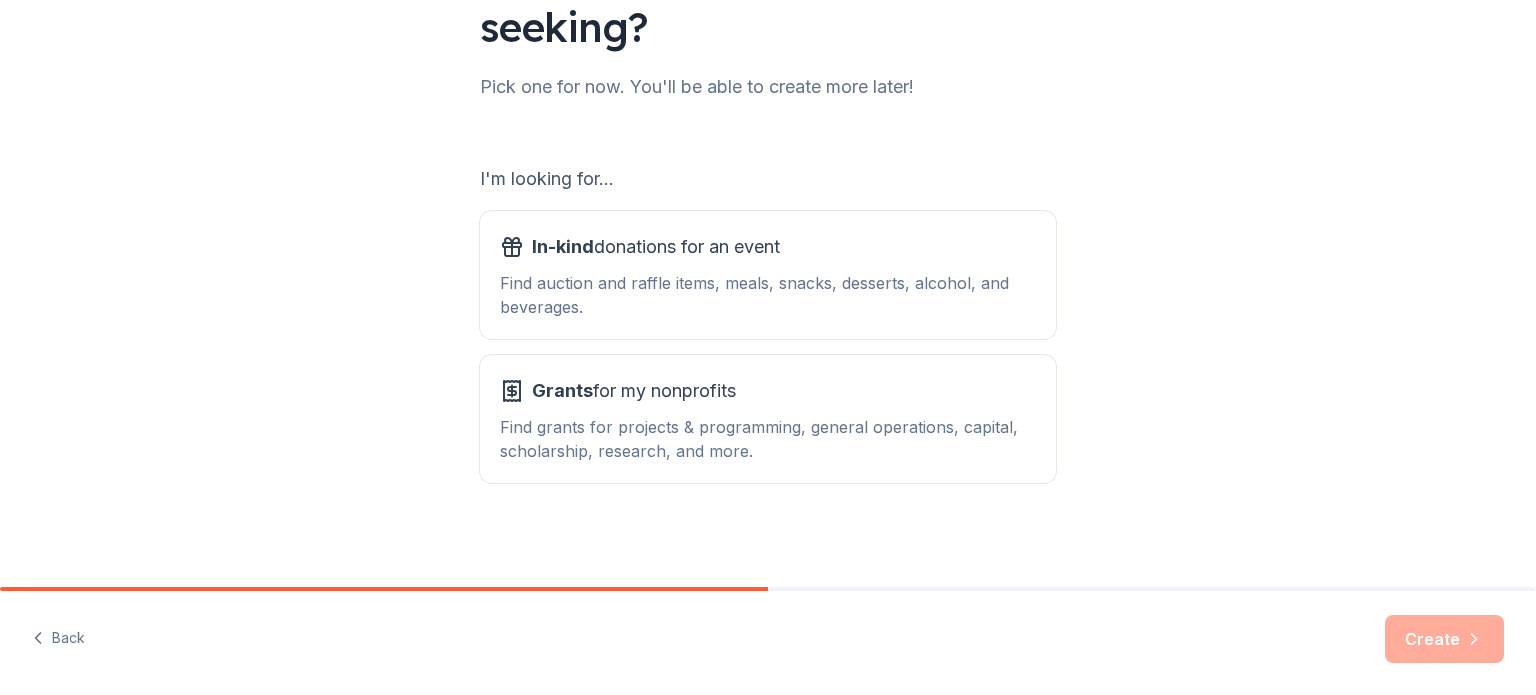 scroll, scrollTop: 220, scrollLeft: 0, axis: vertical 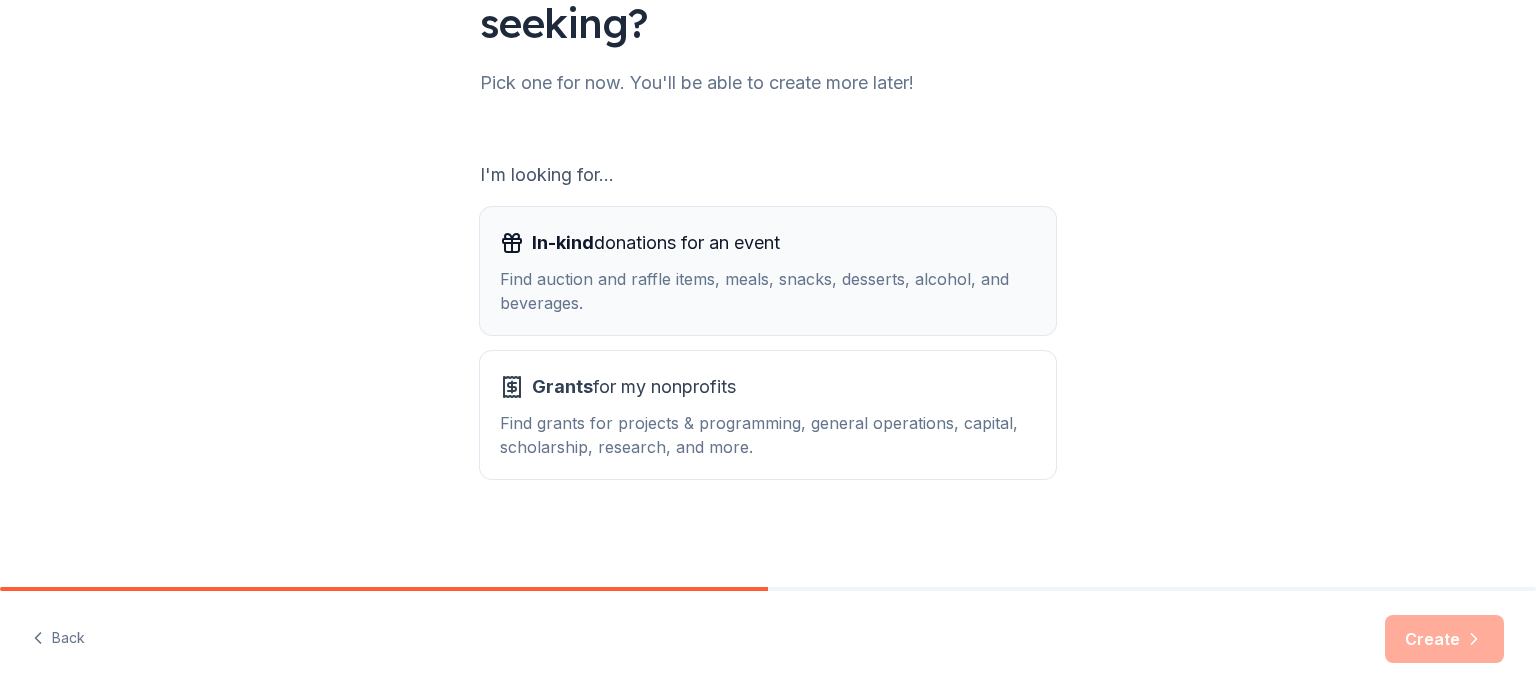 click on "Find auction and raffle items, meals, snacks, desserts, alcohol, and beverages." at bounding box center [768, 291] 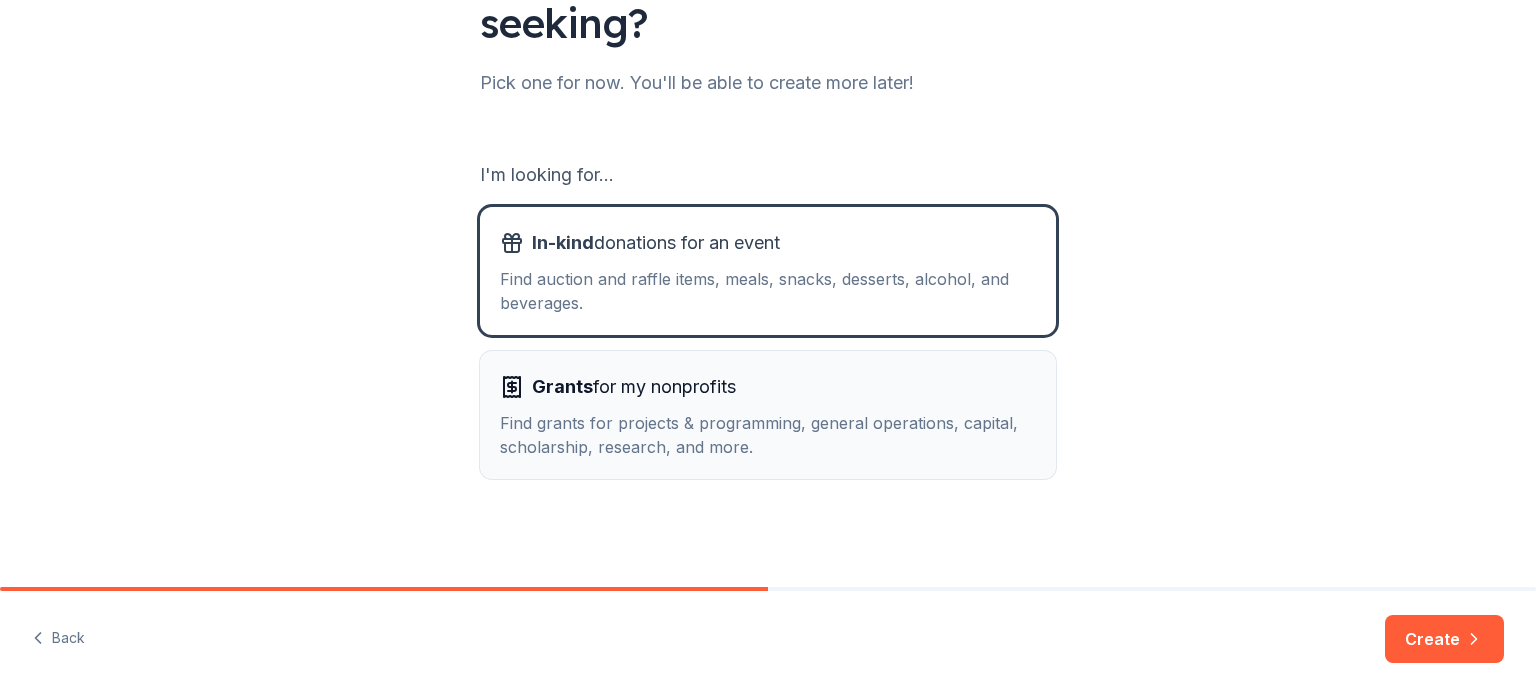 click on "Grants  for my nonprofits" at bounding box center (634, 387) 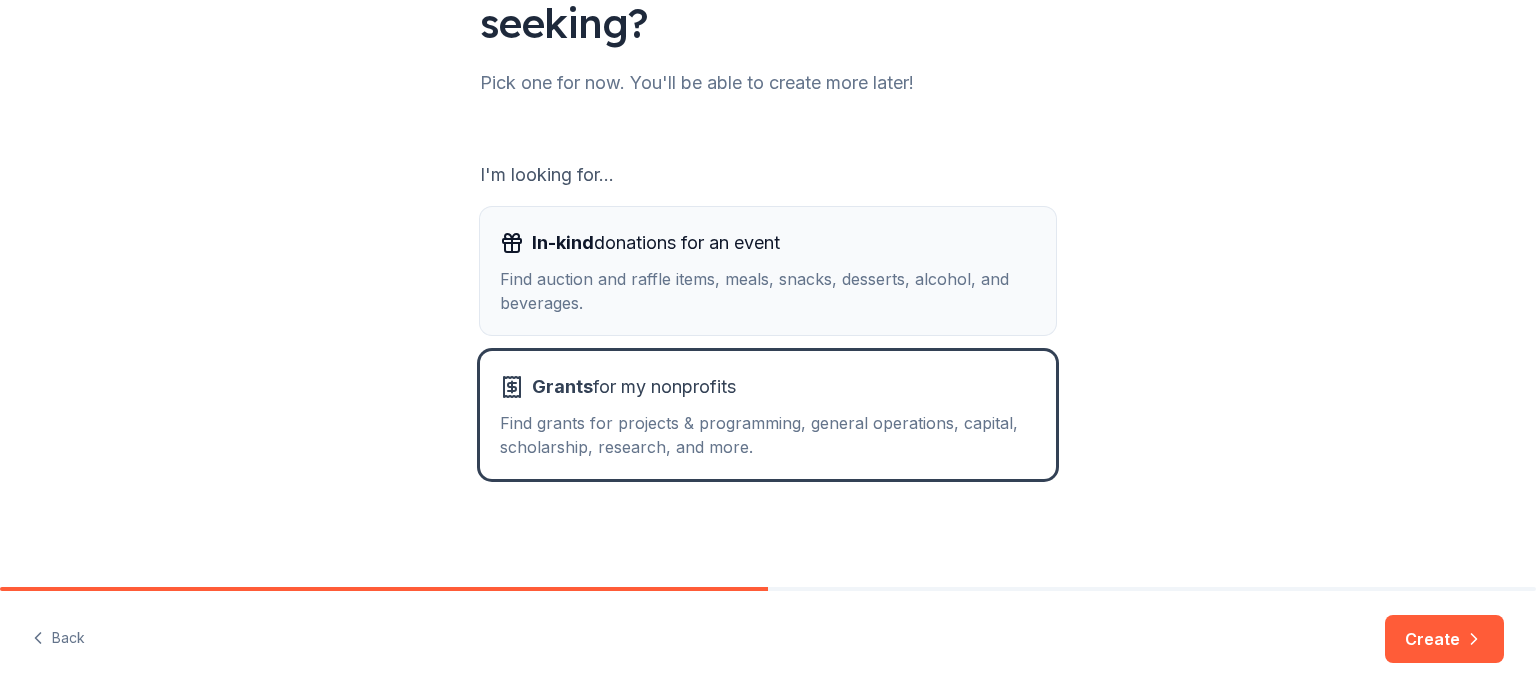 click on "Find auction and raffle items, meals, snacks, desserts, alcohol, and beverages." at bounding box center (768, 291) 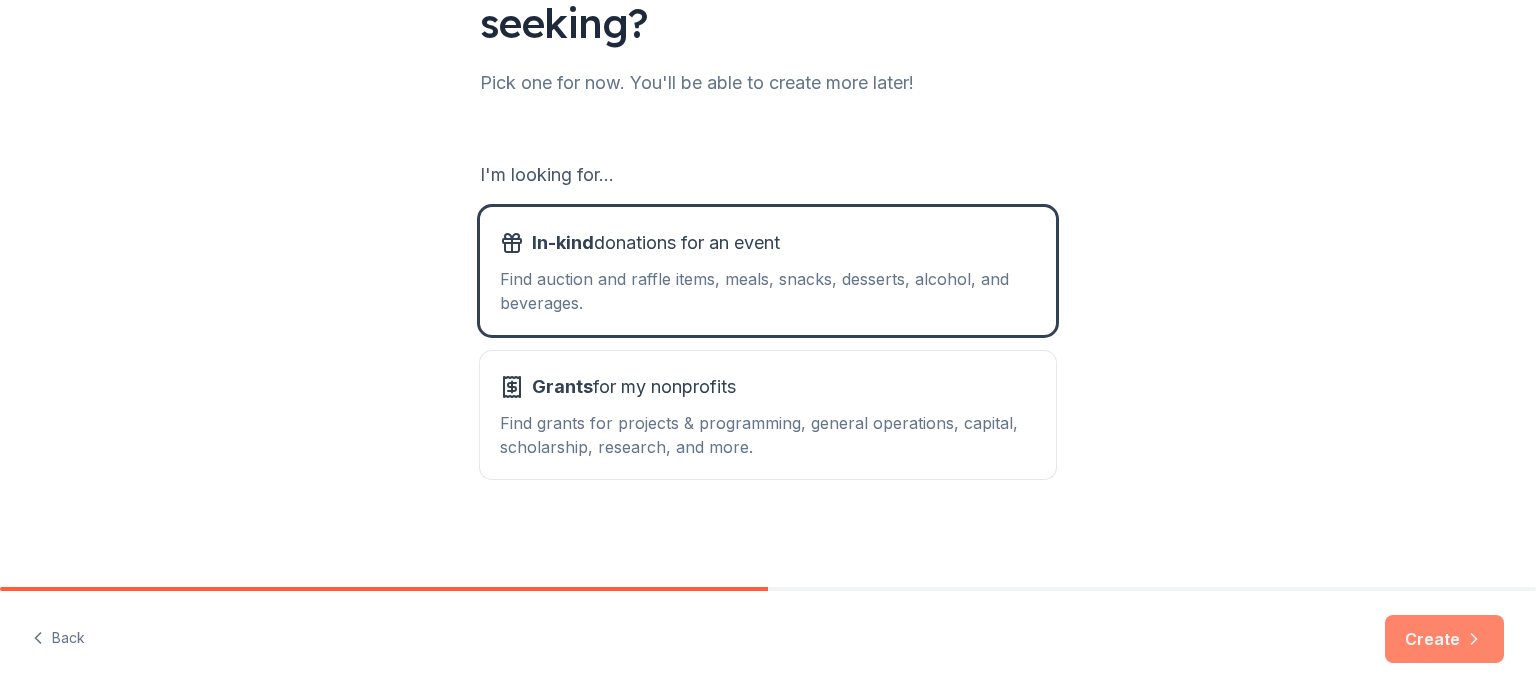 click on "Create" at bounding box center (1444, 639) 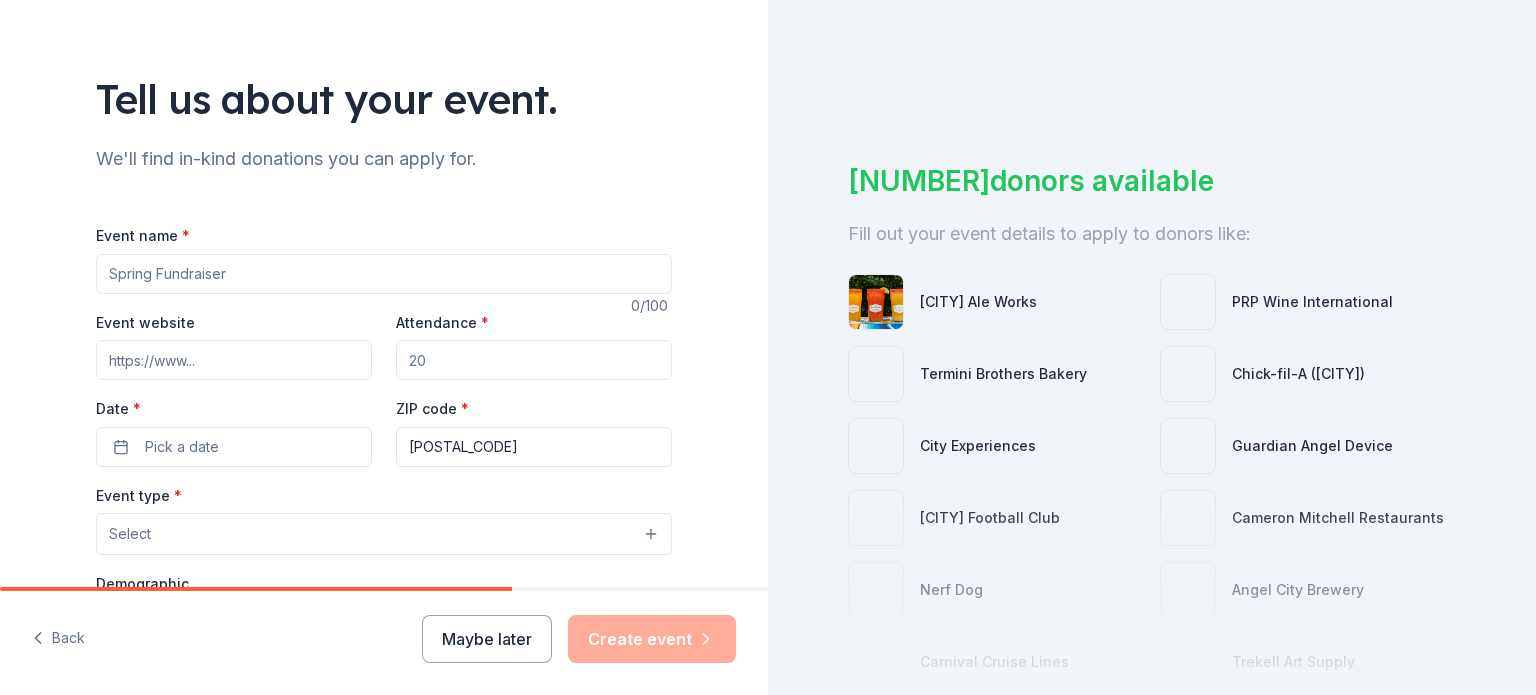 scroll, scrollTop: 100, scrollLeft: 0, axis: vertical 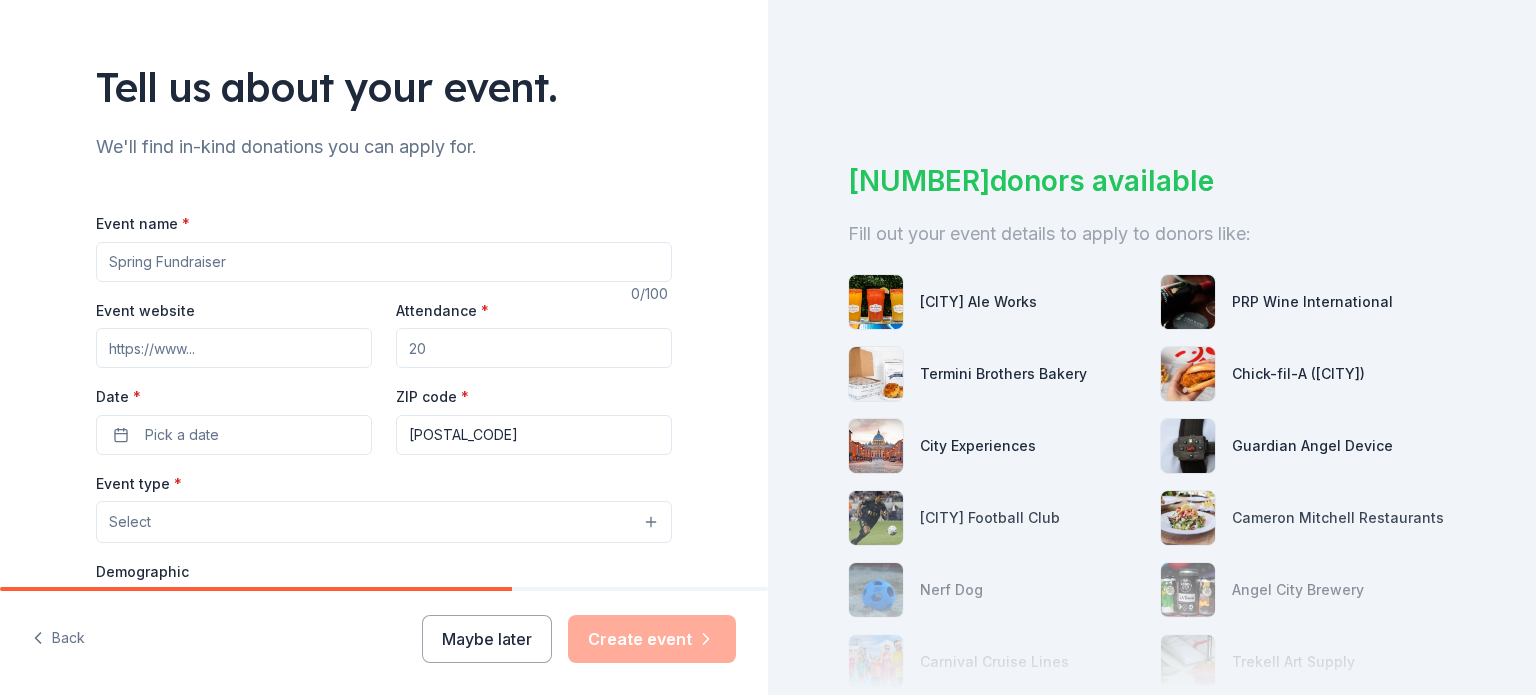 click on "Event name *" at bounding box center (384, 262) 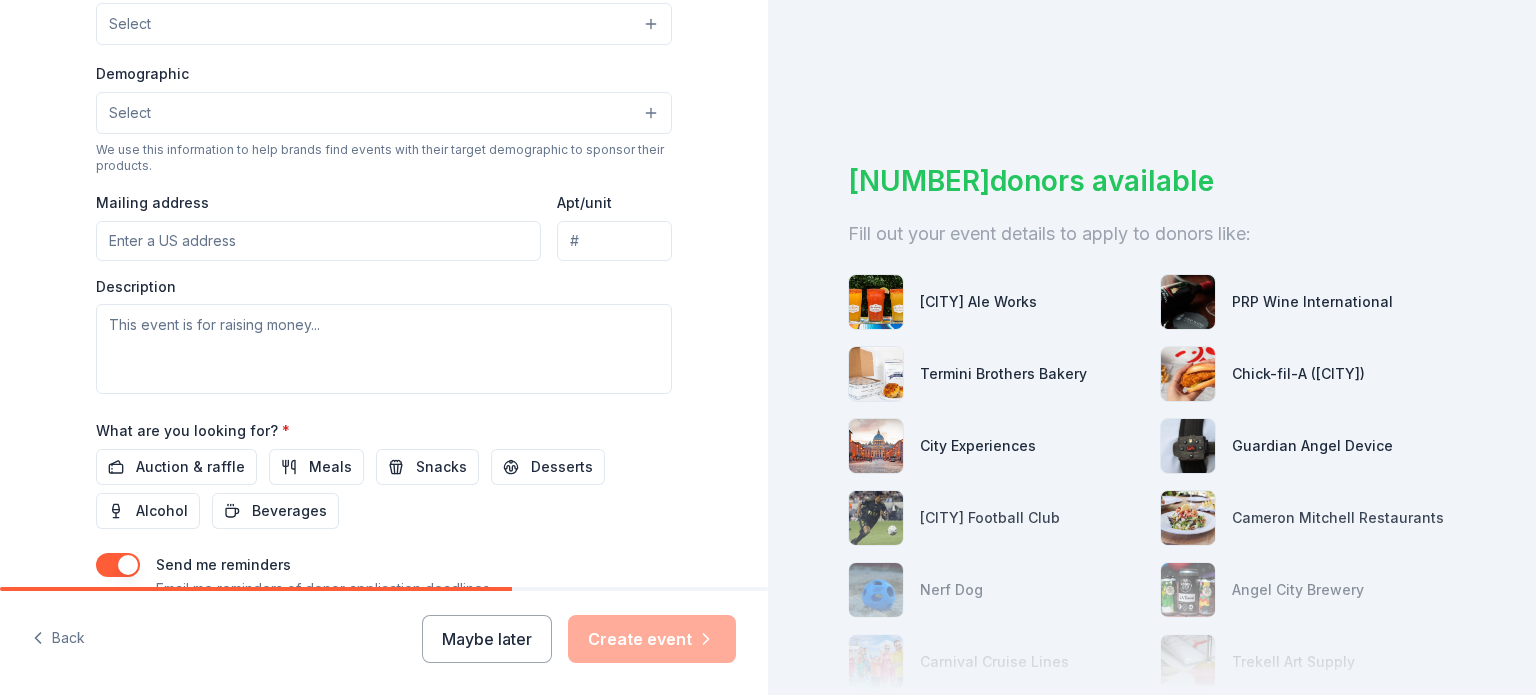 scroll, scrollTop: 600, scrollLeft: 0, axis: vertical 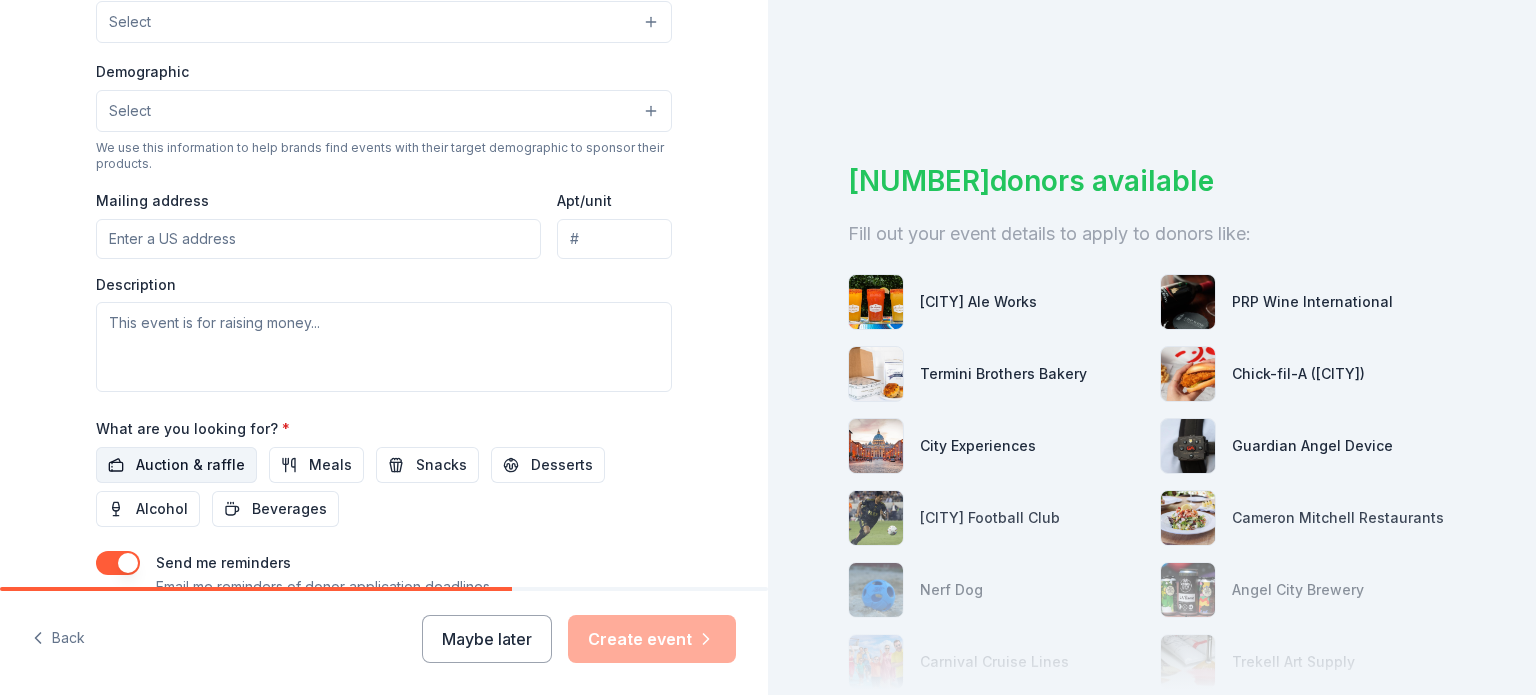 click on "Auction & raffle" at bounding box center [190, 465] 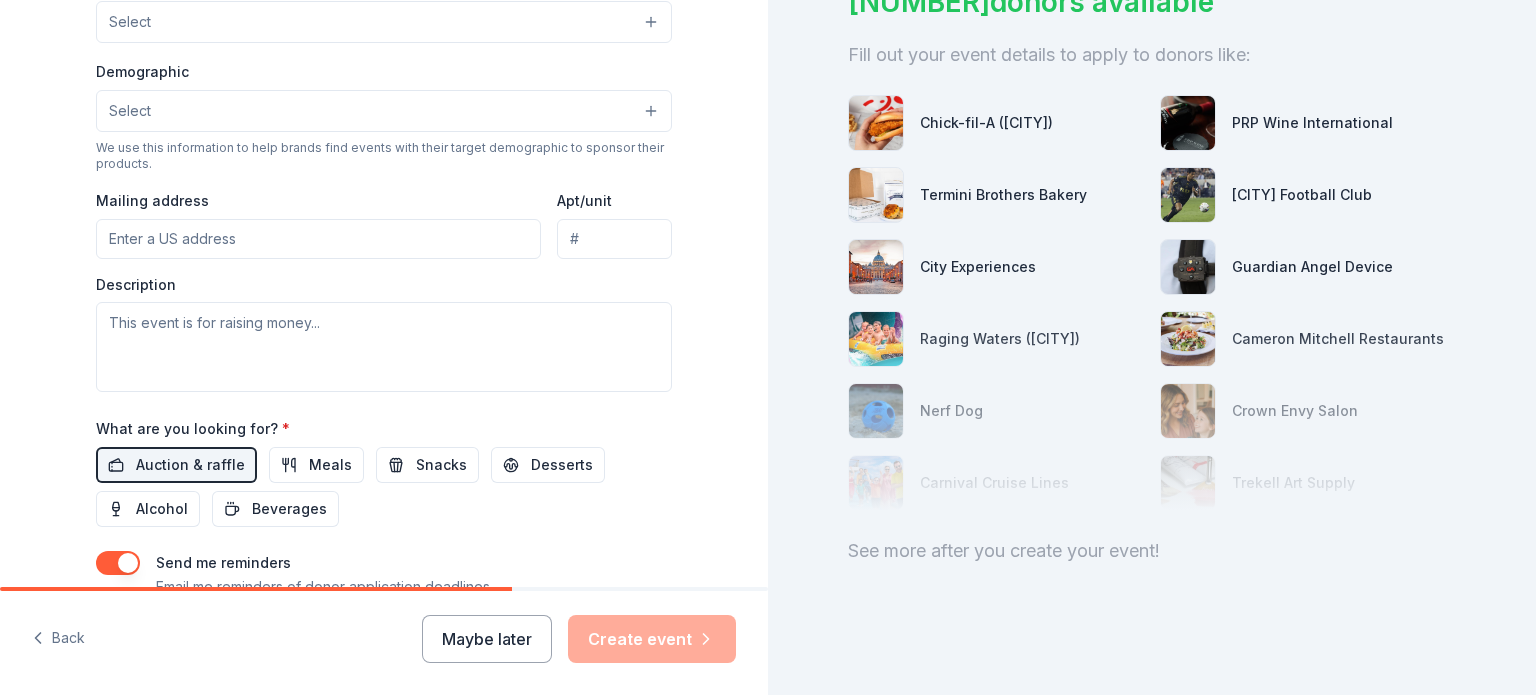 scroll, scrollTop: 194, scrollLeft: 0, axis: vertical 